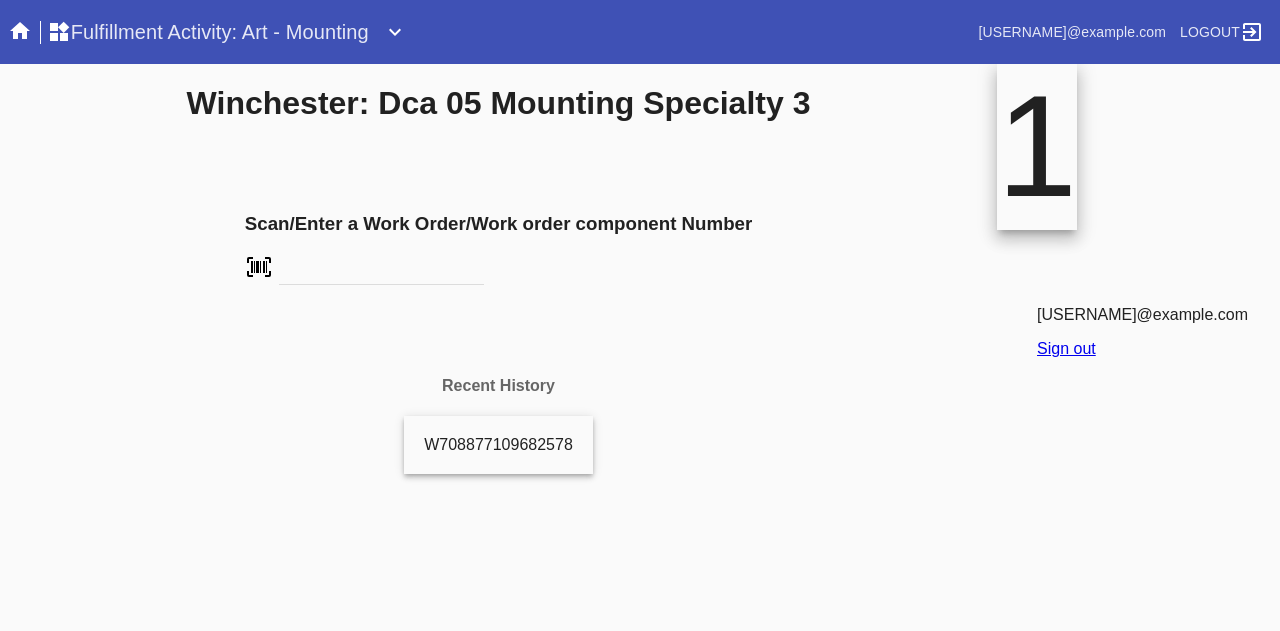 scroll, scrollTop: 0, scrollLeft: 0, axis: both 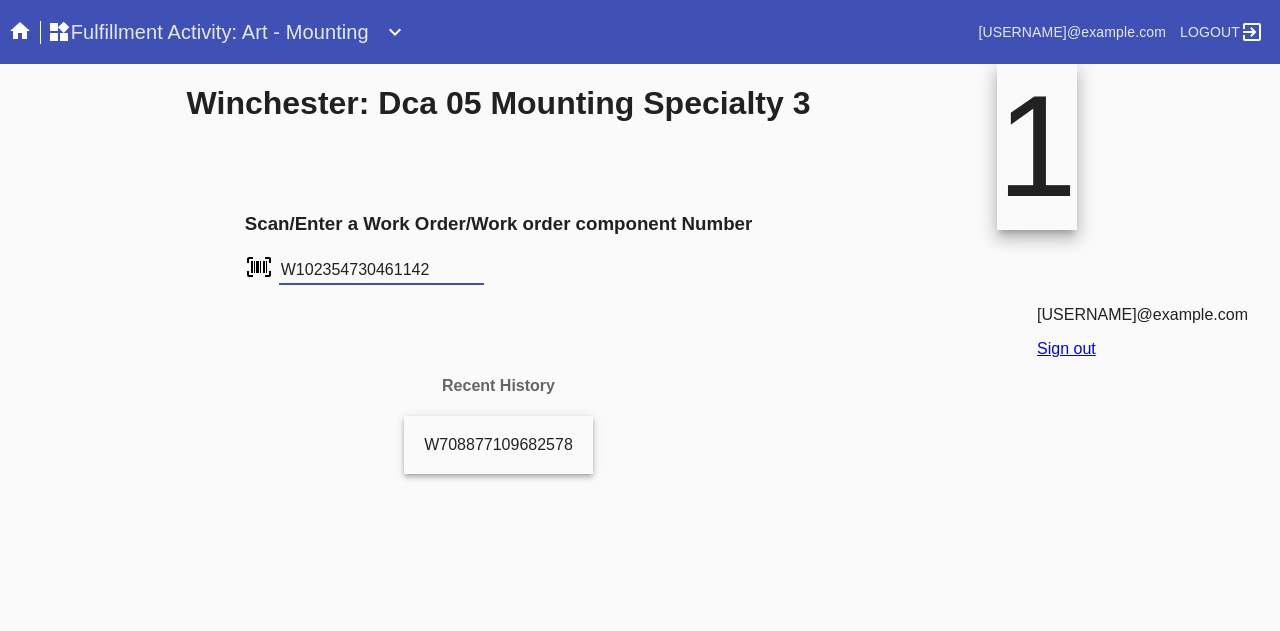 type on "W102354730461142" 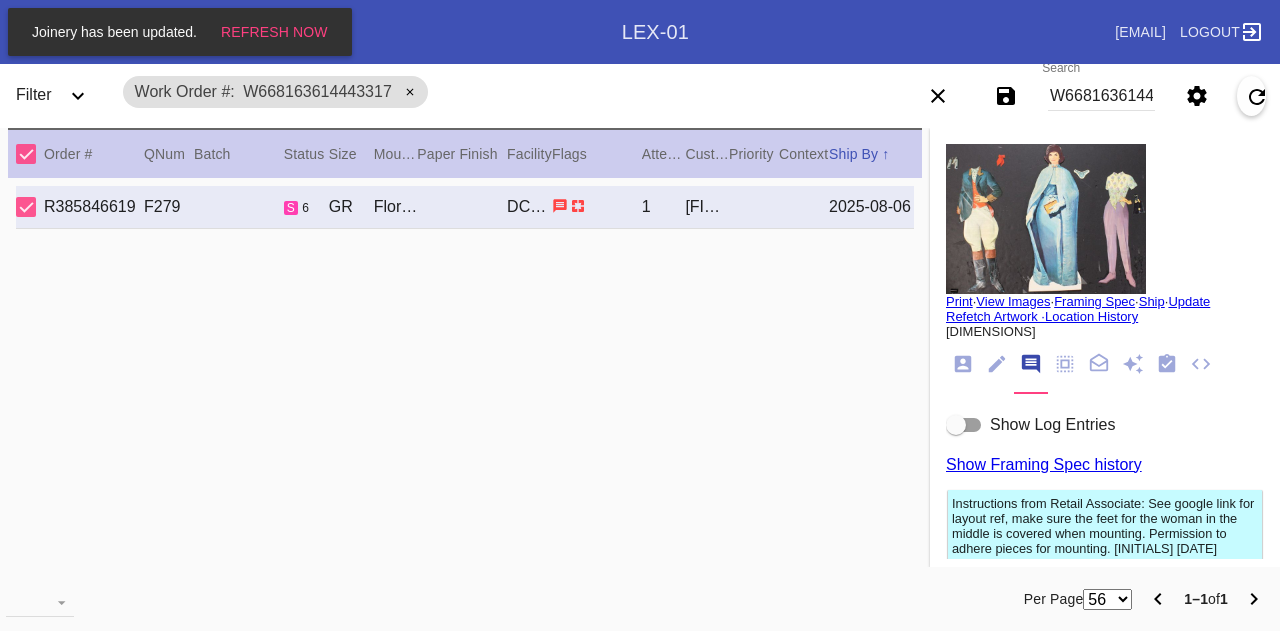 scroll, scrollTop: 0, scrollLeft: 0, axis: both 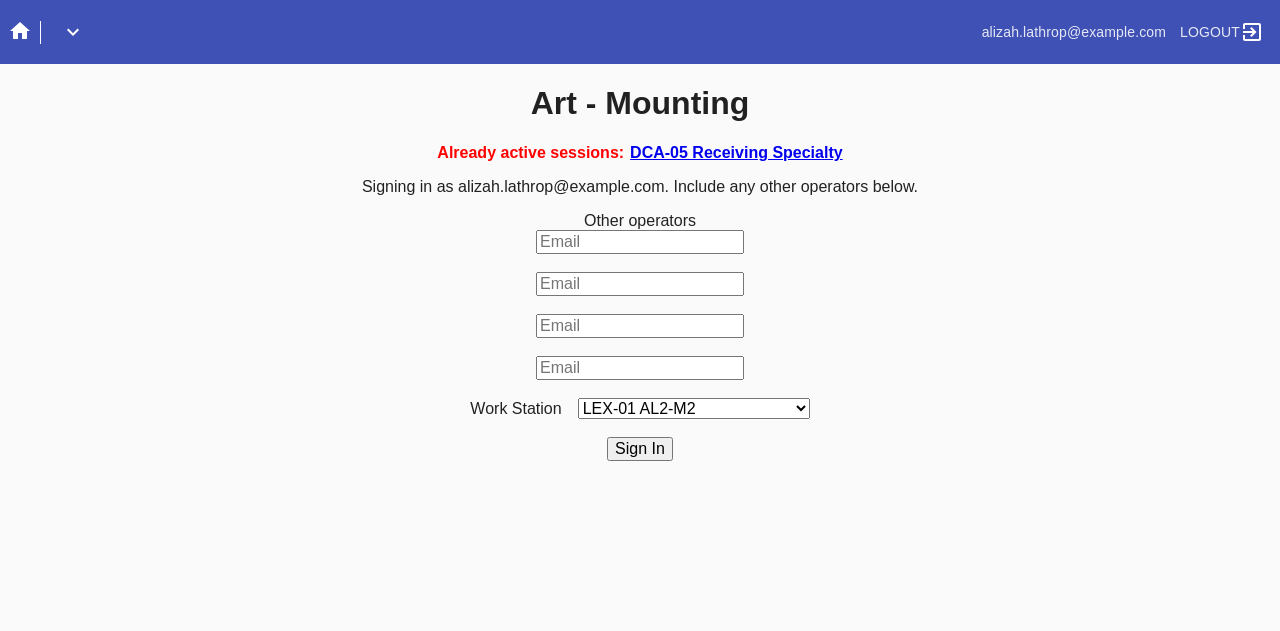 click on "LEX-01 AL2-M2
LEX-01 AL5-M13
LAS-01 Art Cell 7 - M1
LEX-01 AL5-M14
DCA-05 Mounting O
LAS-01 Art Cell 4 - M1
LEX-01 AL4-M3
LEX-01 AL5-M1
LEX-01 AL5-M15
LEX-01 AL5-M17
LAS-01 Art Cell 8 - M1
LEX-01 AL5-M16
LEX-01 AL1-M1
LEX-01 AL5-M2
LEX-01 AC2-M2
LEX-01 AL5-M18
LAS-01 Art Cell 1 - M1
LEX-01 AL1-M2
LEX-01 AL5-M3
LEX-01 AL1-M3
LEX-01 AL4-M1
LEX-01 AL5-M4
DCA-05 Mounting Specialty 1
LAS-01 Art Cell 5 - M1
DCA-05 Mounting Specialty 2
LEX-01 AL1-M4
LEX-01 AL4-M2
LEX-01 AL5-M5
LEX-01 AC1-M1
DCA-05 Mounting Specialty 3
LEX-01 AL4-M4
LEX-01AL5-M6
LEX-01 AC2-M1
LEX-01 AL4-M5
LEX-01 AL4-M6
LEX-01 AL5-M7
LAS-01 Art Cell 2 - M1
LEX-01 AL4-M7
LEX-01 AC3-M1
LEX-01 AL5-M8
LEX-01 AL5-M9
LEX-01 AC4-M1
LAS-01 Art Cell 6 - M1
LEX-01 AL4-M8
LEX-01 AL5-M10
LEX-01 AL5-M11
DCA-05 Mounting A
DCA-05 Mounting B
DCA-05 Mounting C
DCA-05 Mounting D
LEX-01 AL5-M12
LAS-01 Art Cell 3 - M1
DCA-05 Mounting E
DCA-05 Mounting F" at bounding box center (694, 408) 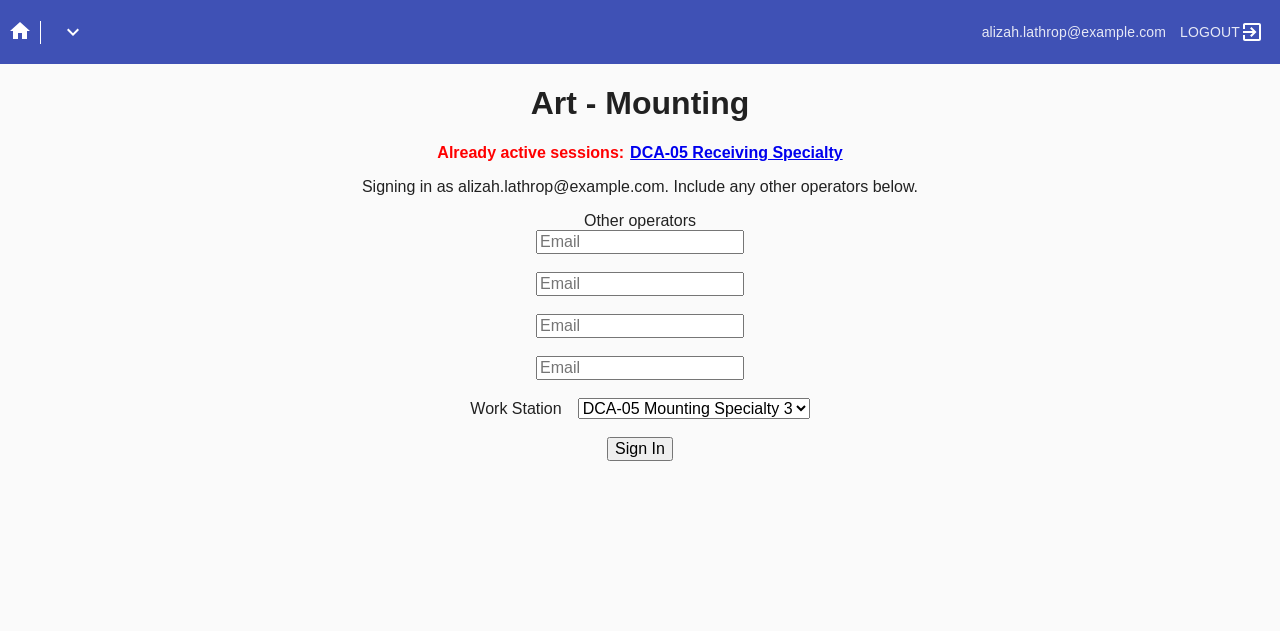 click on "LEX-01 AL2-M2
LEX-01 AL5-M13
LAS-01 Art Cell 7 - M1
LEX-01 AL5-M14
DCA-05 Mounting O
LAS-01 Art Cell 4 - M1
LEX-01 AL4-M3
LEX-01 AL5-M1
LEX-01 AL5-M15
LEX-01 AL5-M17
LAS-01 Art Cell 8 - M1
LEX-01 AL5-M16
LEX-01 AL1-M1
LEX-01 AL5-M2
LEX-01 AC2-M2
LEX-01 AL5-M18
LAS-01 Art Cell 1 - M1
LEX-01 AL1-M2
LEX-01 AL5-M3
LEX-01 AL1-M3
LEX-01 AL4-M1
LEX-01 AL5-M4
DCA-05 Mounting Specialty 1
LAS-01 Art Cell 5 - M1
DCA-05 Mounting Specialty 2
LEX-01 AL1-M4
LEX-01 AL4-M2
LEX-01 AL5-M5
LEX-01 AC1-M1
DCA-05 Mounting Specialty 3
LEX-01 AL4-M4
LEX-01AL5-M6
LEX-01 AC2-M1
LEX-01 AL4-M5
LEX-01 AL4-M6
LEX-01 AL5-M7
LAS-01 Art Cell 2 - M1
LEX-01 AL4-M7
LEX-01 AC3-M1
LEX-01 AL5-M8
LEX-01 AL5-M9
LEX-01 AC4-M1
LAS-01 Art Cell 6 - M1
LEX-01 AL4-M8
LEX-01 AL5-M10
LEX-01 AL5-M11
DCA-05 Mounting A
DCA-05 Mounting B
DCA-05 Mounting C
DCA-05 Mounting D
LEX-01 AL5-M12
LAS-01 Art Cell 3 - M1
DCA-05 Mounting E
DCA-05 Mounting F" at bounding box center [694, 408] 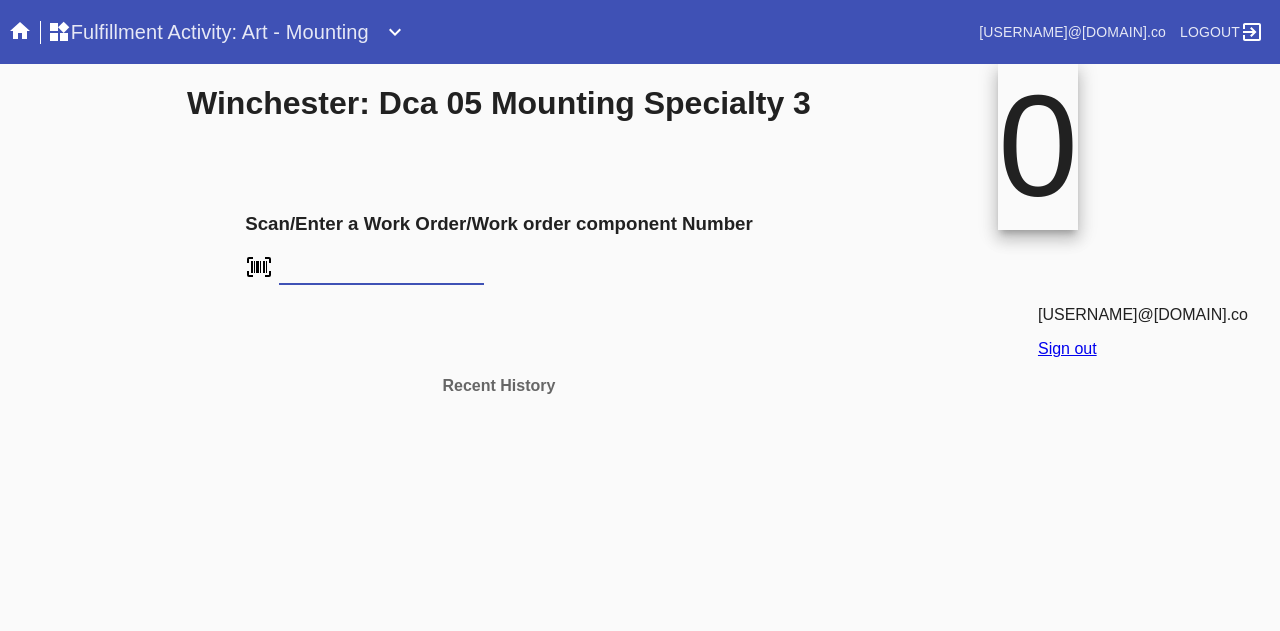 scroll, scrollTop: 0, scrollLeft: 0, axis: both 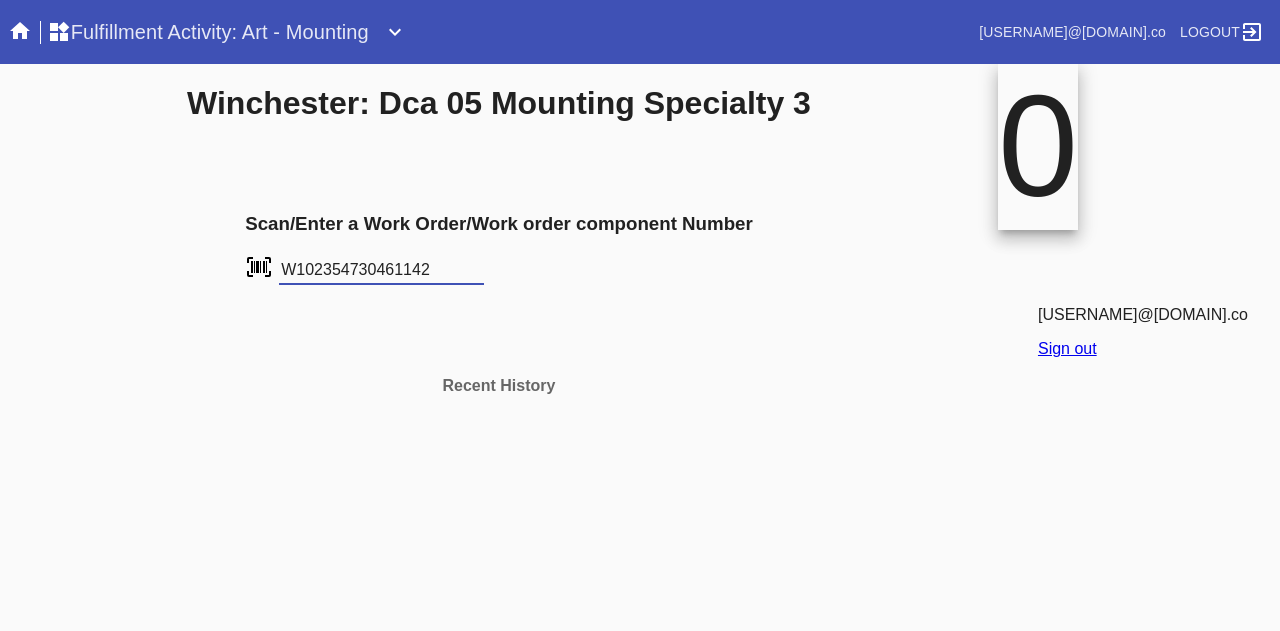 type on "W102354730461142" 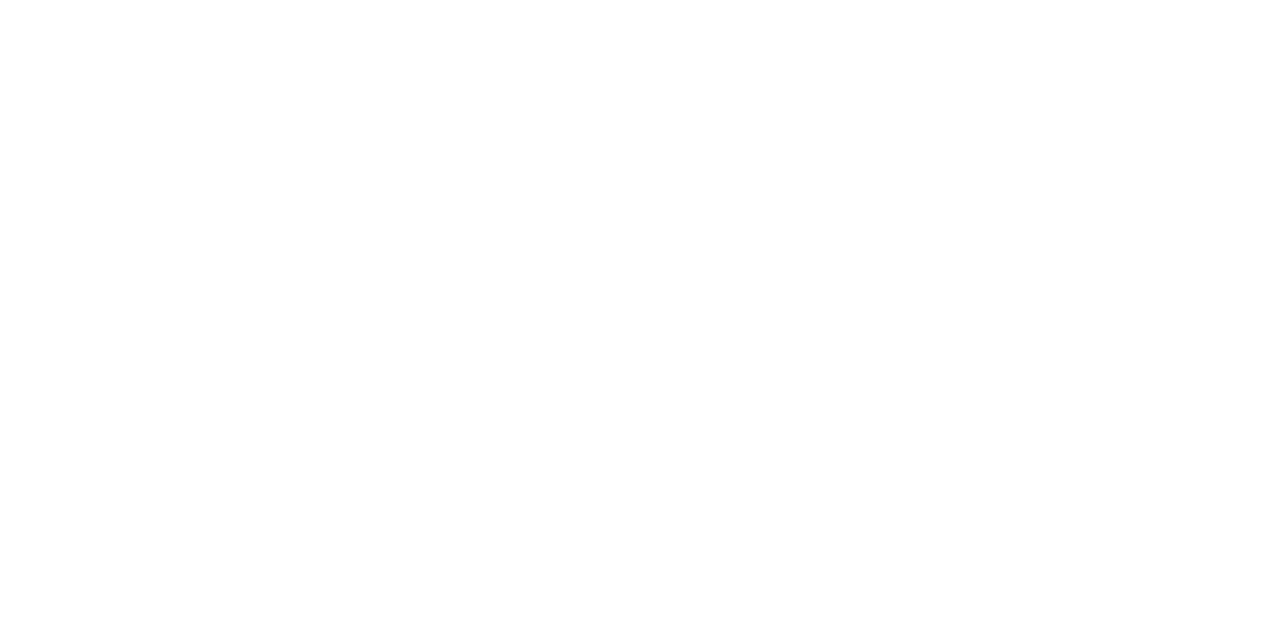 scroll, scrollTop: 0, scrollLeft: 0, axis: both 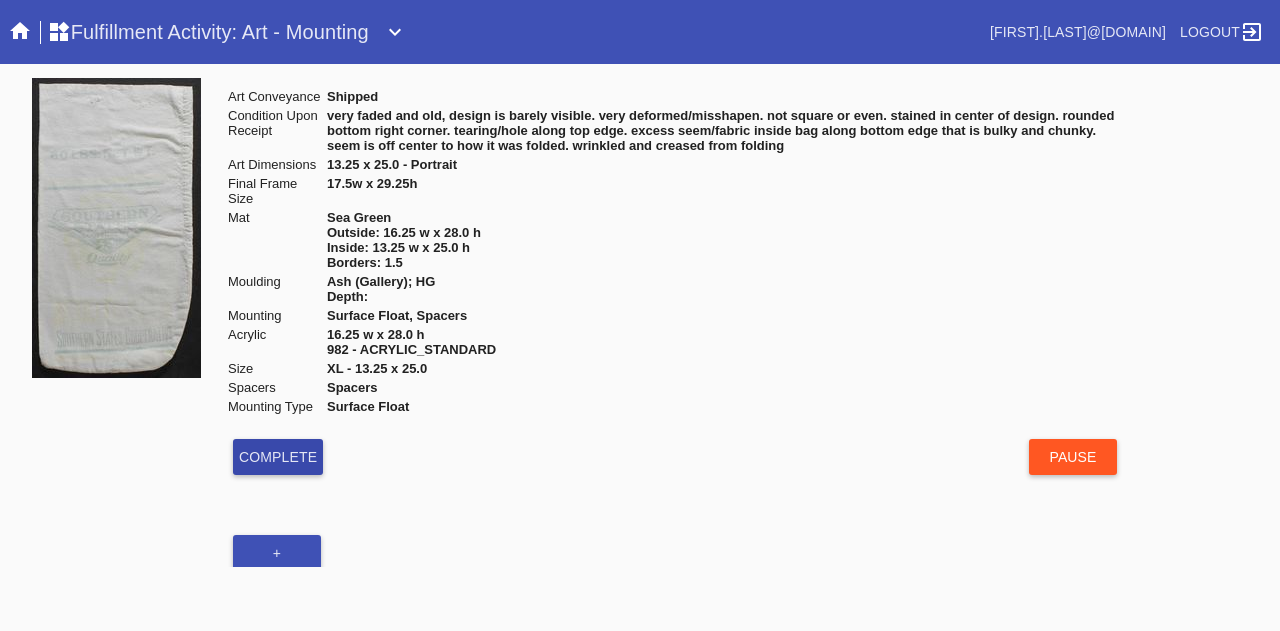 click on "Complete" at bounding box center (278, 457) 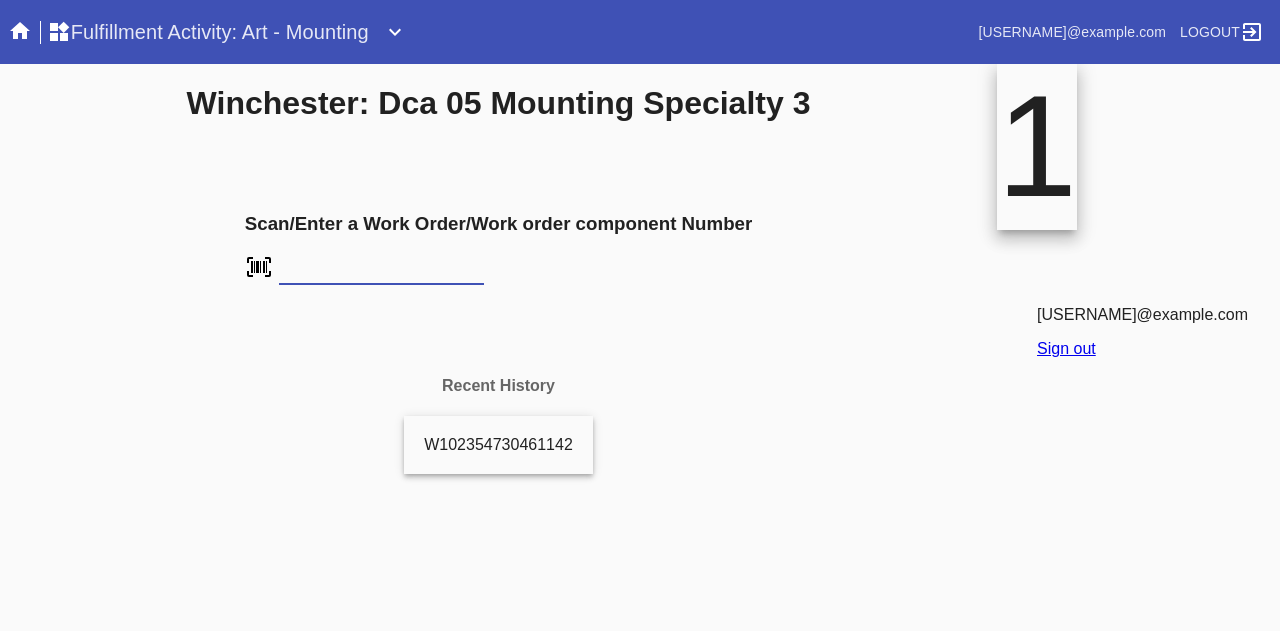 scroll, scrollTop: 0, scrollLeft: 0, axis: both 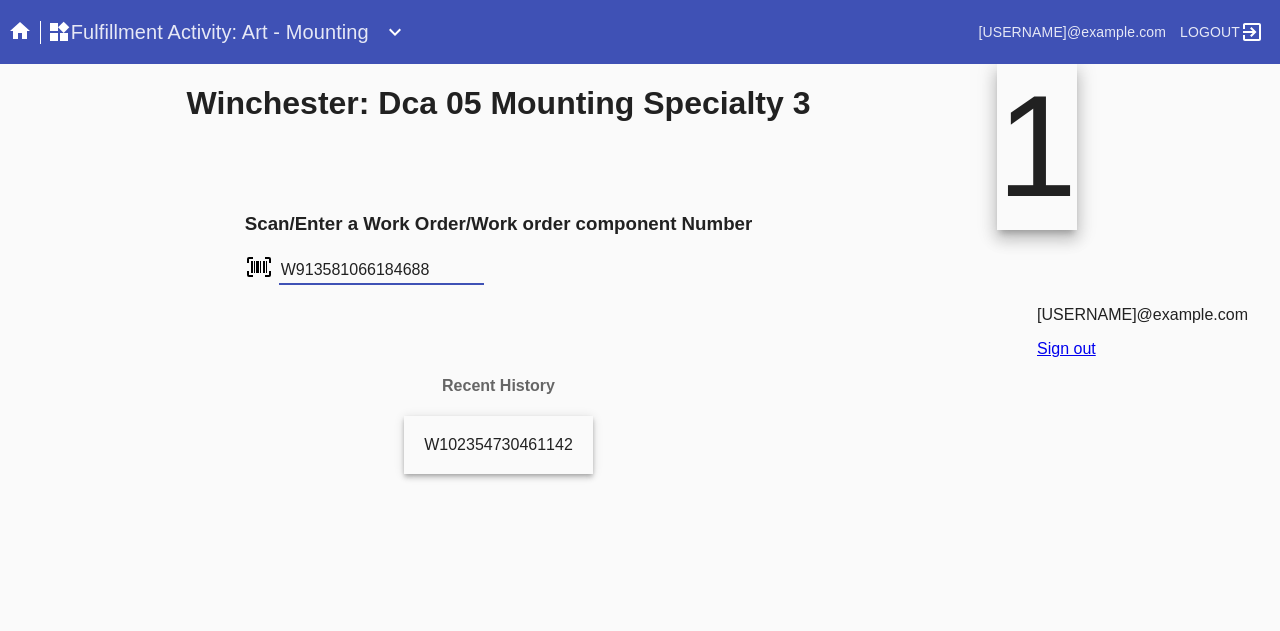 type on "W913581066184688" 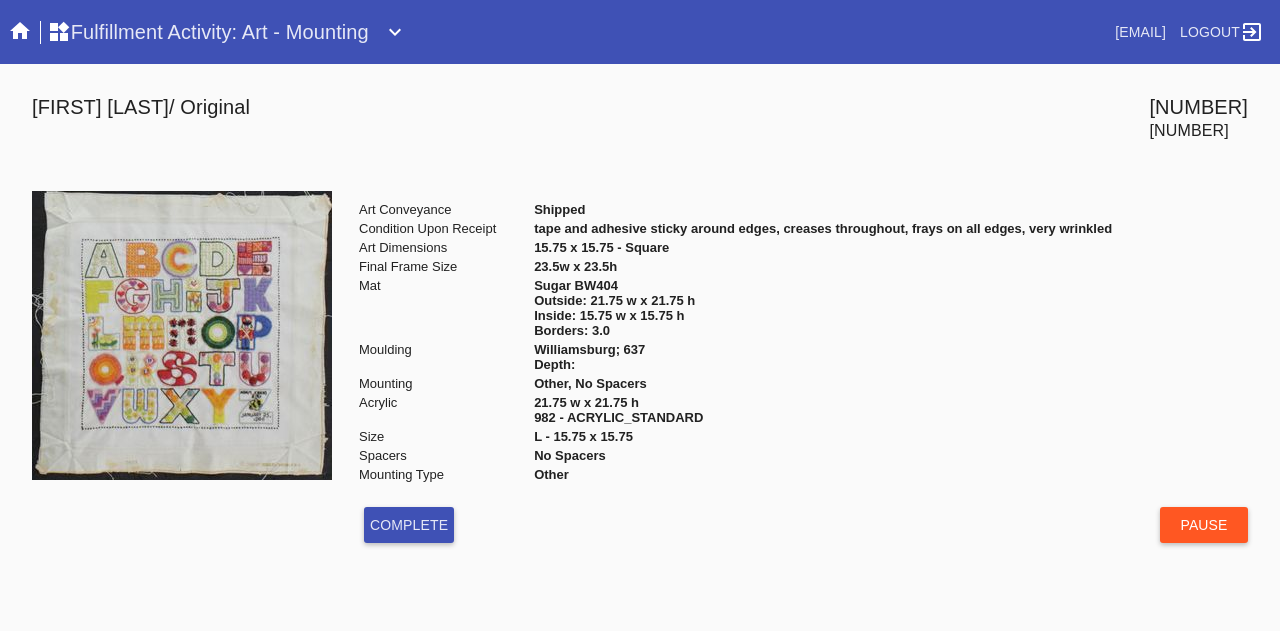 scroll, scrollTop: 0, scrollLeft: 0, axis: both 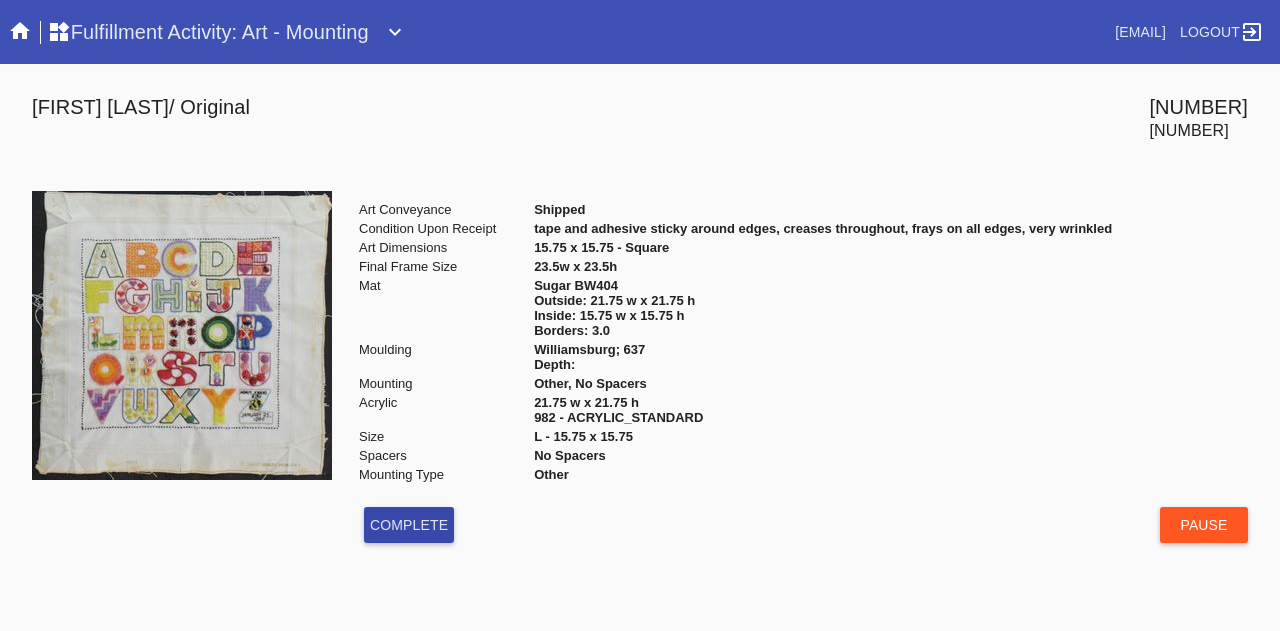 click on "Complete" at bounding box center (409, 525) 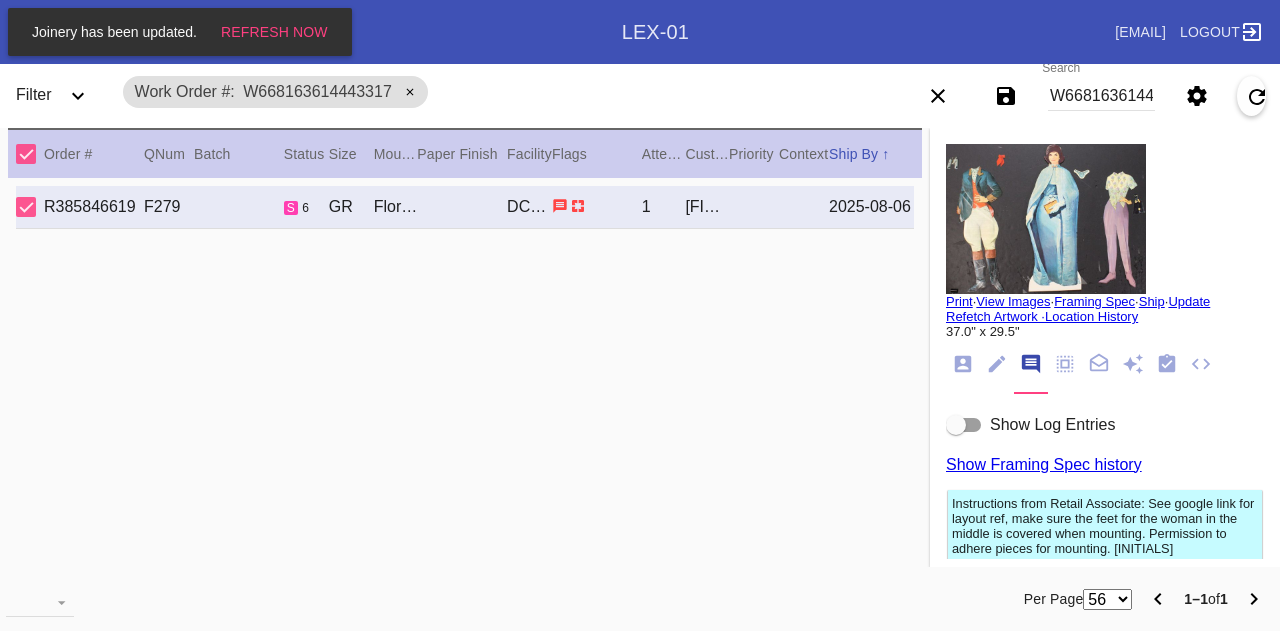 scroll, scrollTop: 0, scrollLeft: 0, axis: both 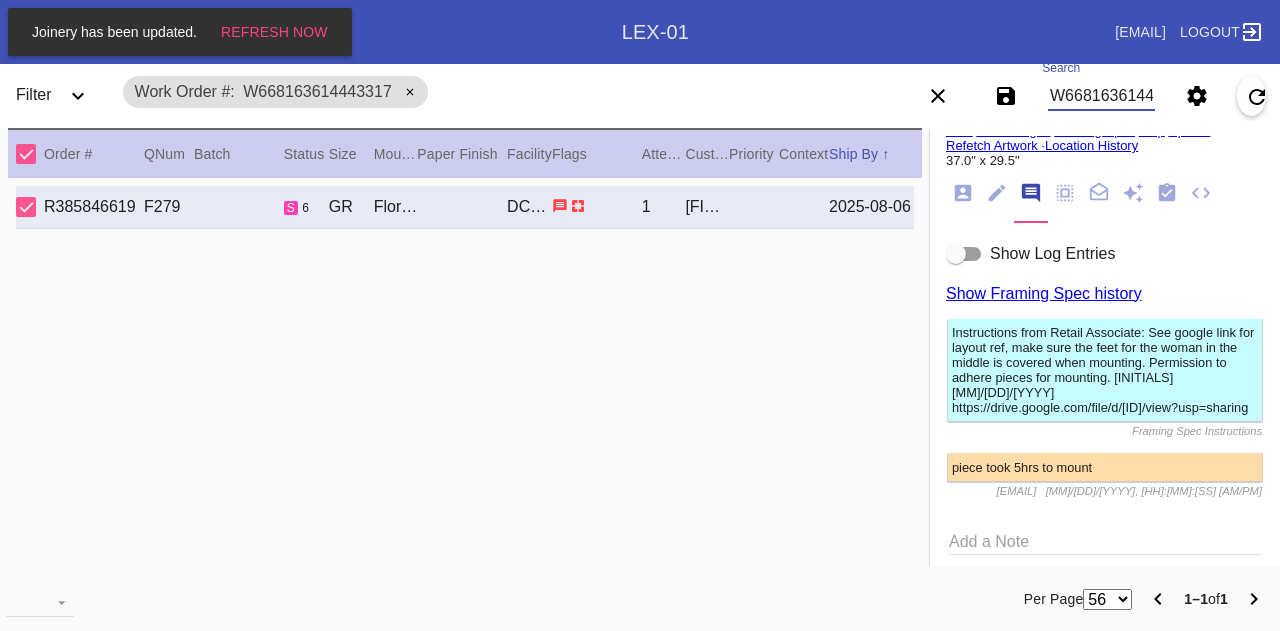 drag, startPoint x: 1151, startPoint y: 103, endPoint x: 1008, endPoint y: 116, distance: 143.58969 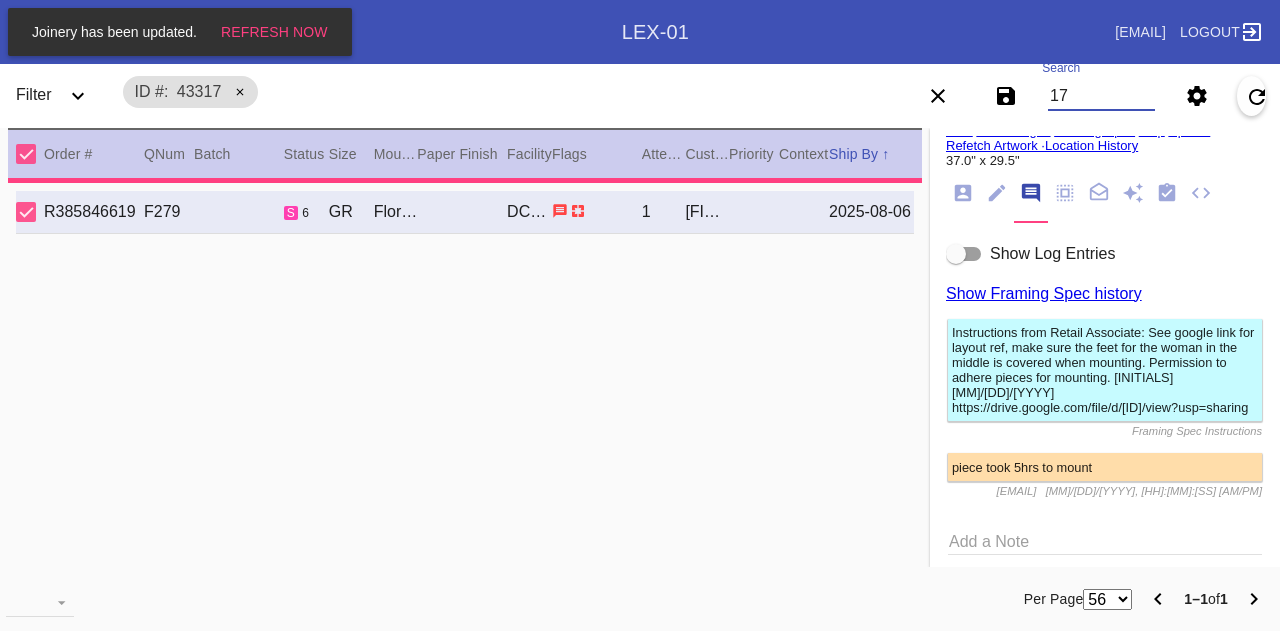 type on "7" 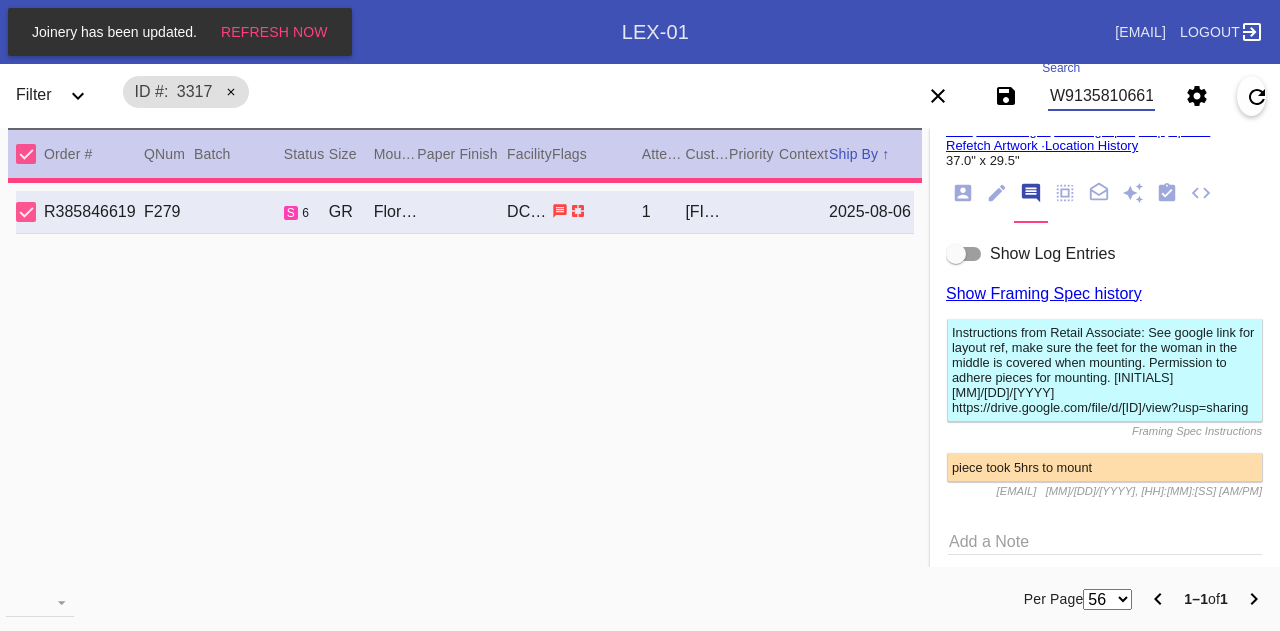 type on "W913581066184688" 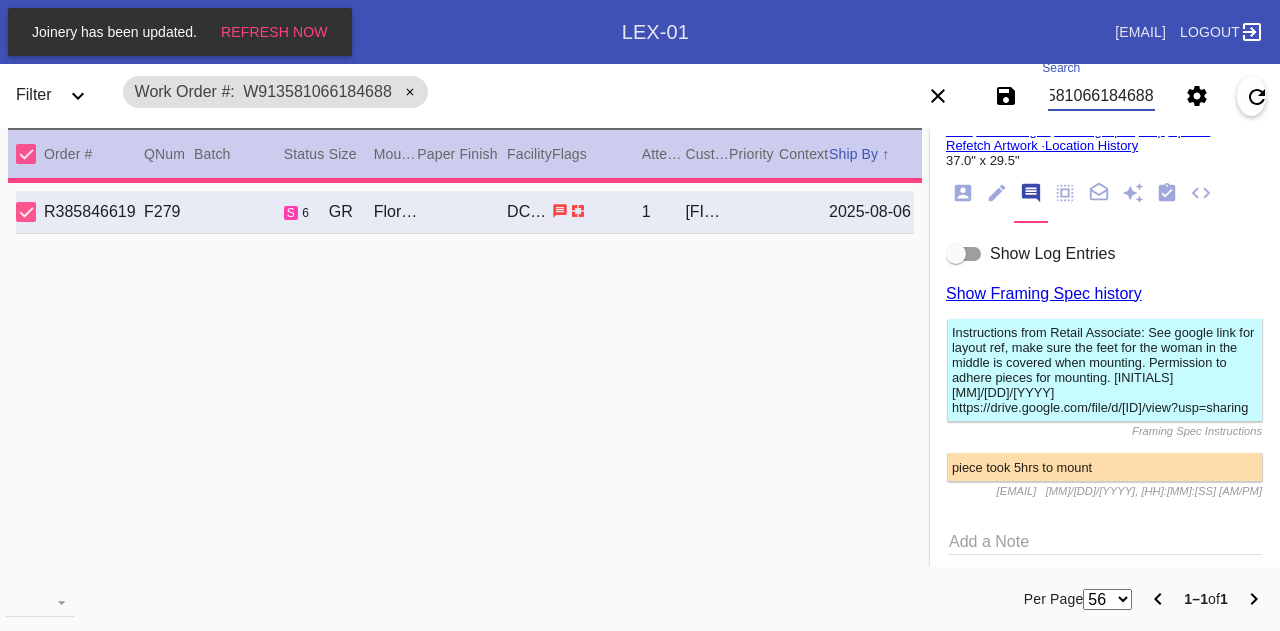 type 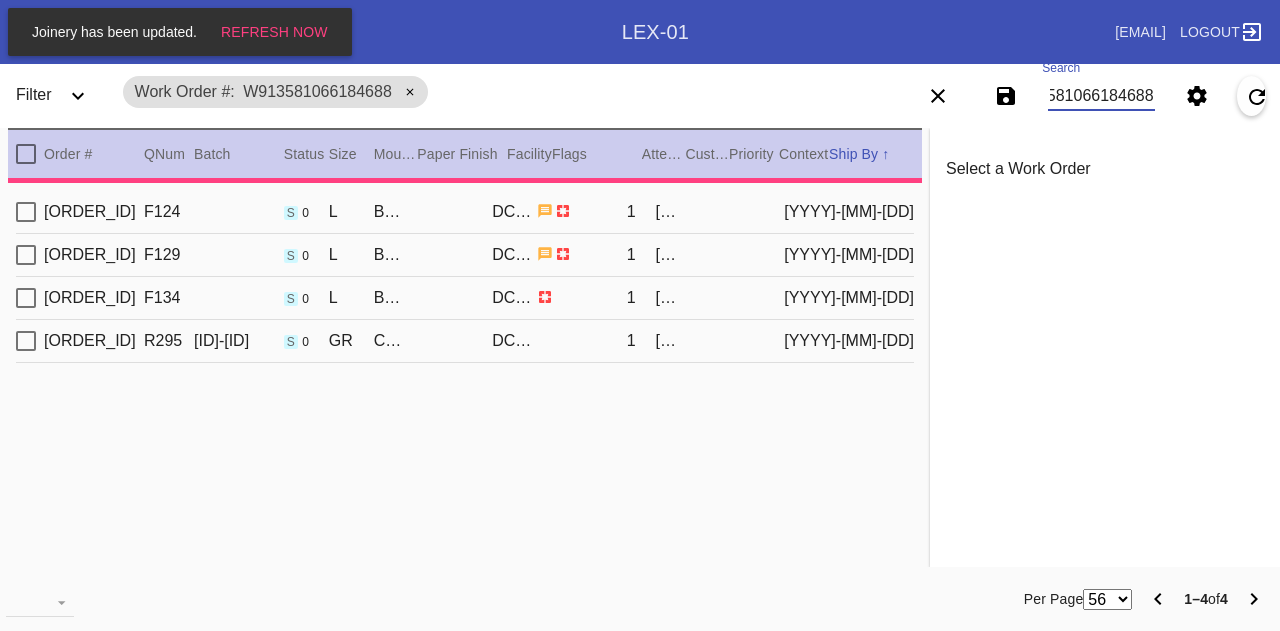 scroll, scrollTop: 0, scrollLeft: 0, axis: both 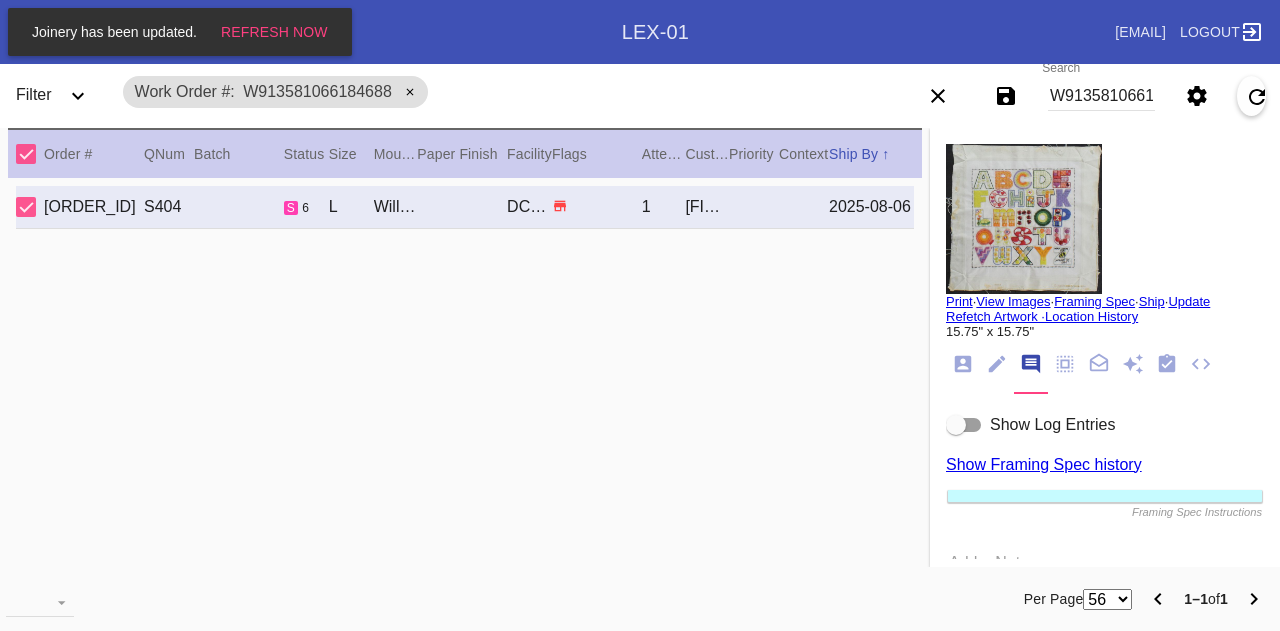 click 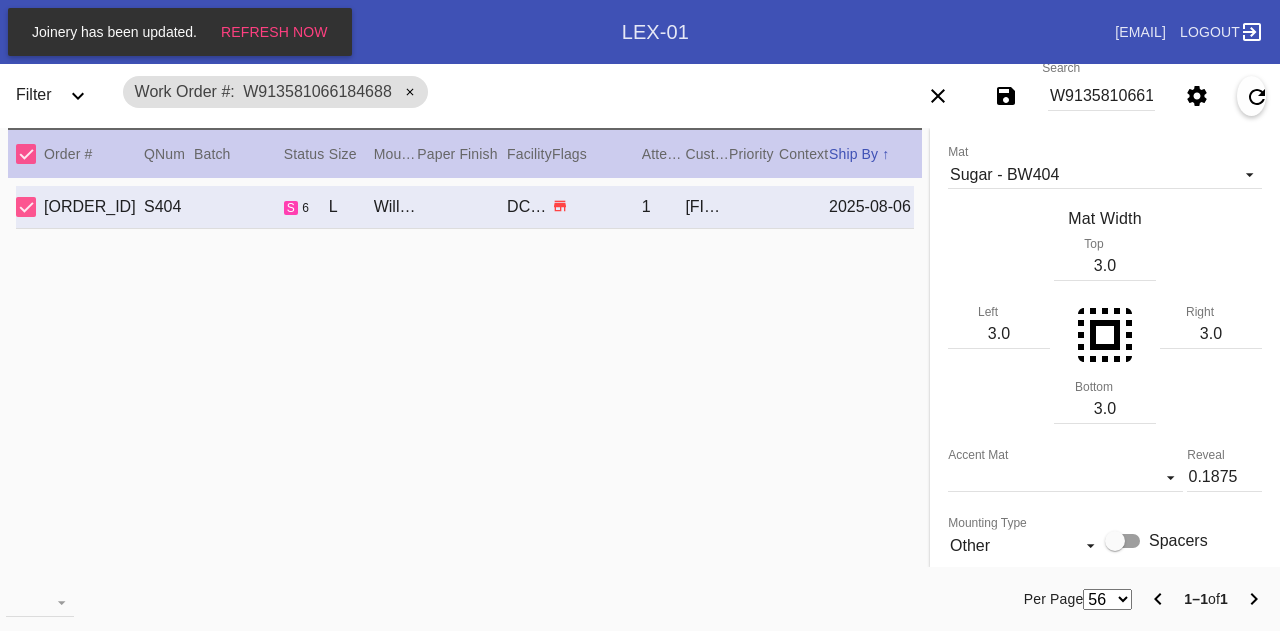 scroll, scrollTop: 491, scrollLeft: 0, axis: vertical 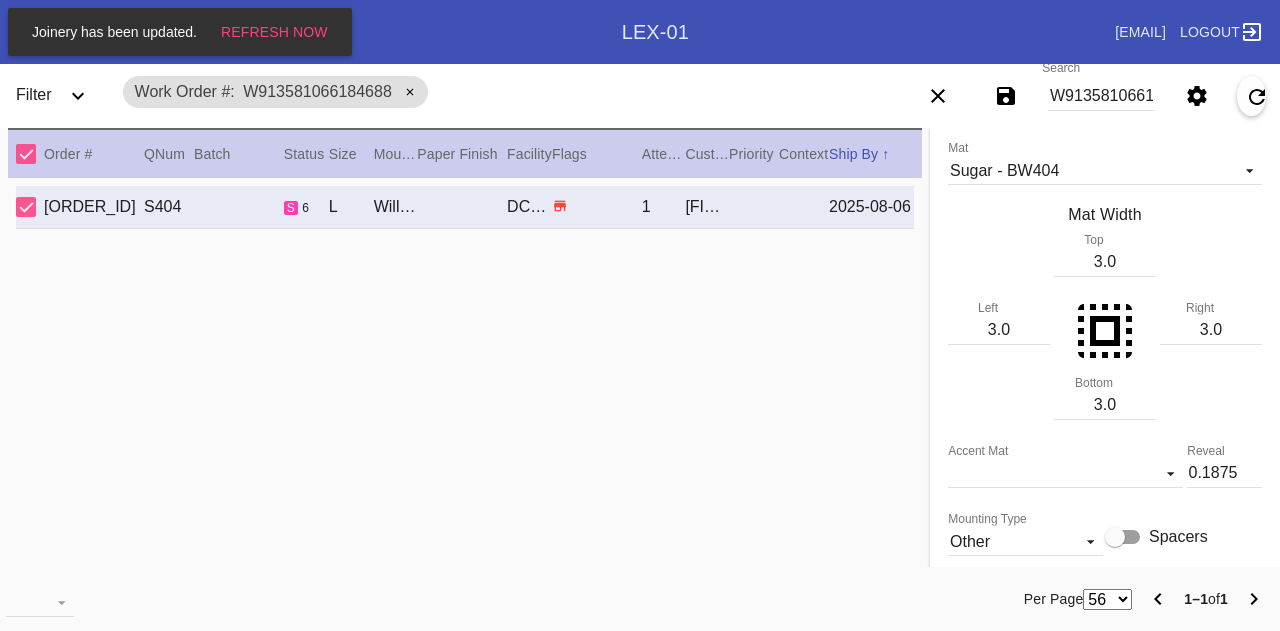 click on "Select a Work Order Print  ·  View Images  ·  Framing Spec  ·  Ship  ·  Update   Refetch Artwork ·  Location History 15.75" x 15.75"                                 Order: R068275691 Shopify Order: #M761744784 Line Item: L4533017 Item Name: Williamsburg - XL / Physical Work Order: W913581066184688 Location: Workstation dca-05 art intake 2 Batch: Ship Group Schedule Work (Beta) Facility: DCA-05  change RFID:
Assign RFID
Batch Batch New Batch Add to Batch Special Instructions on Order: Line Item Instructions: Processing Instructions: Work Order Instructions: Framing Specification Instructions: Ordered: 2025-08-02 2nd leg: Art recv'd: 2025-08-06 Ship by Date: 2025-08-06 Workable on Date: 2025-08-06 Get-it-by Date: 2025-08-20 Ship to Store: Yes Workcell Schedule Receiving: 2025-08-02 Mounting: 2025-08-04 Acrylic: 2025-08-05 Saws: 2025-08-05 Assembly: 2025-08-06 Shipping: Laura Hammett 1919 14TH STREET NW Billing:   ," at bounding box center [1105, 347] 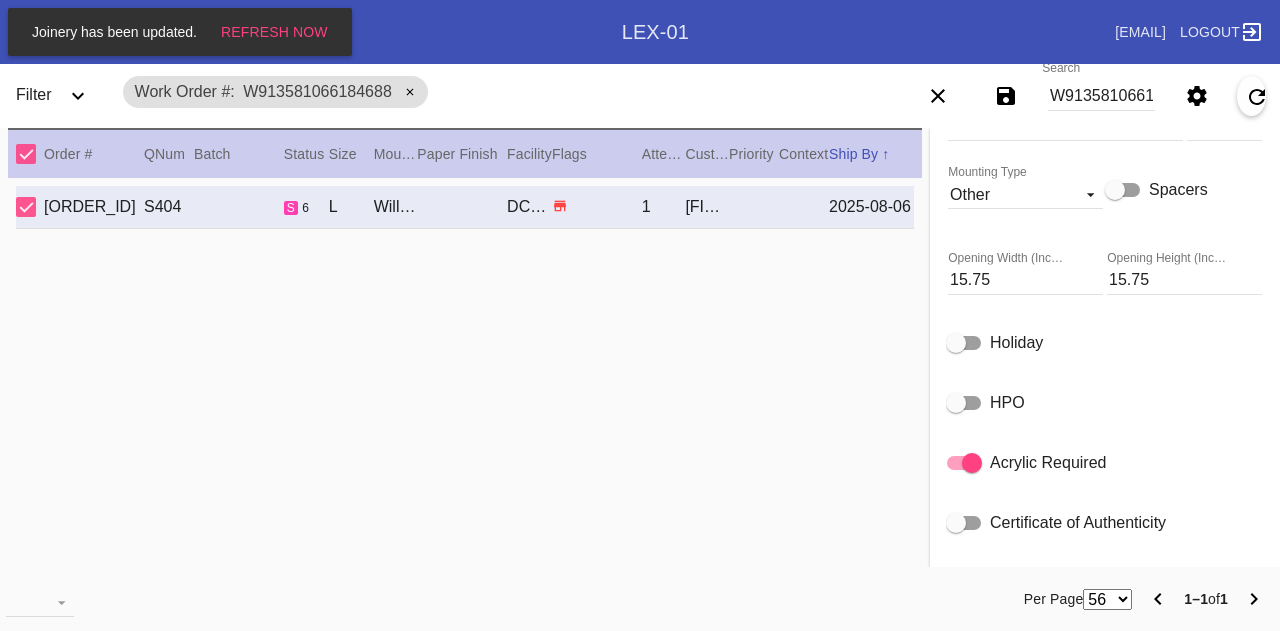 scroll, scrollTop: 830, scrollLeft: 0, axis: vertical 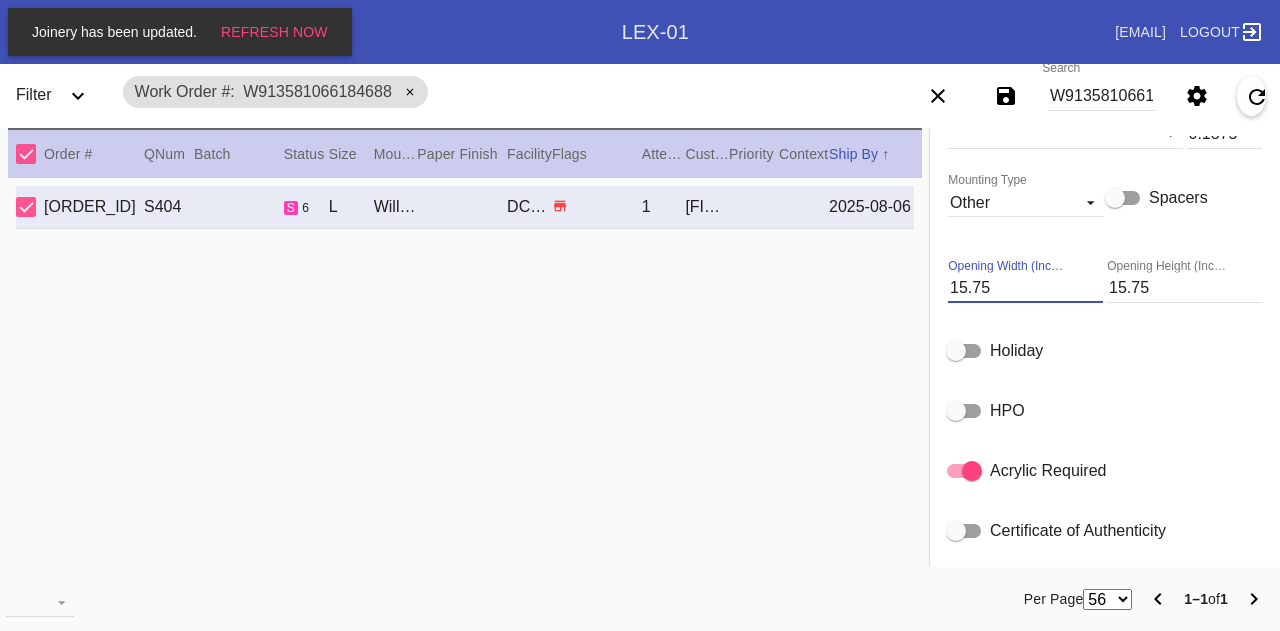 click on "15.75" at bounding box center [1025, 288] 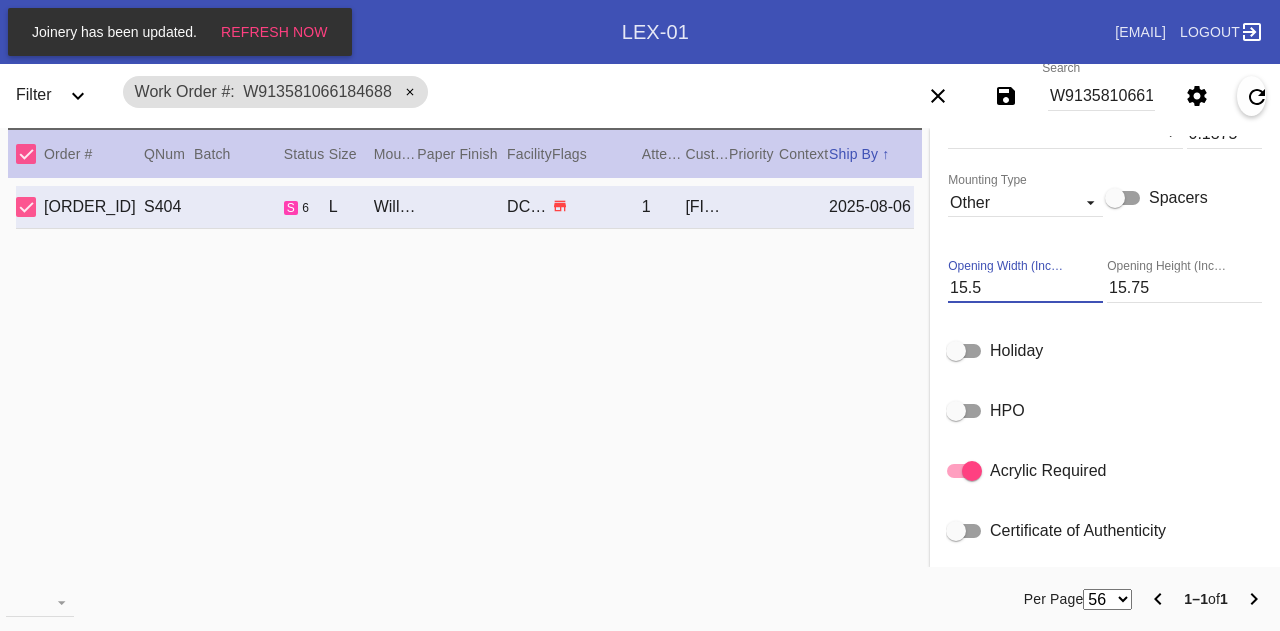 type on "15.5" 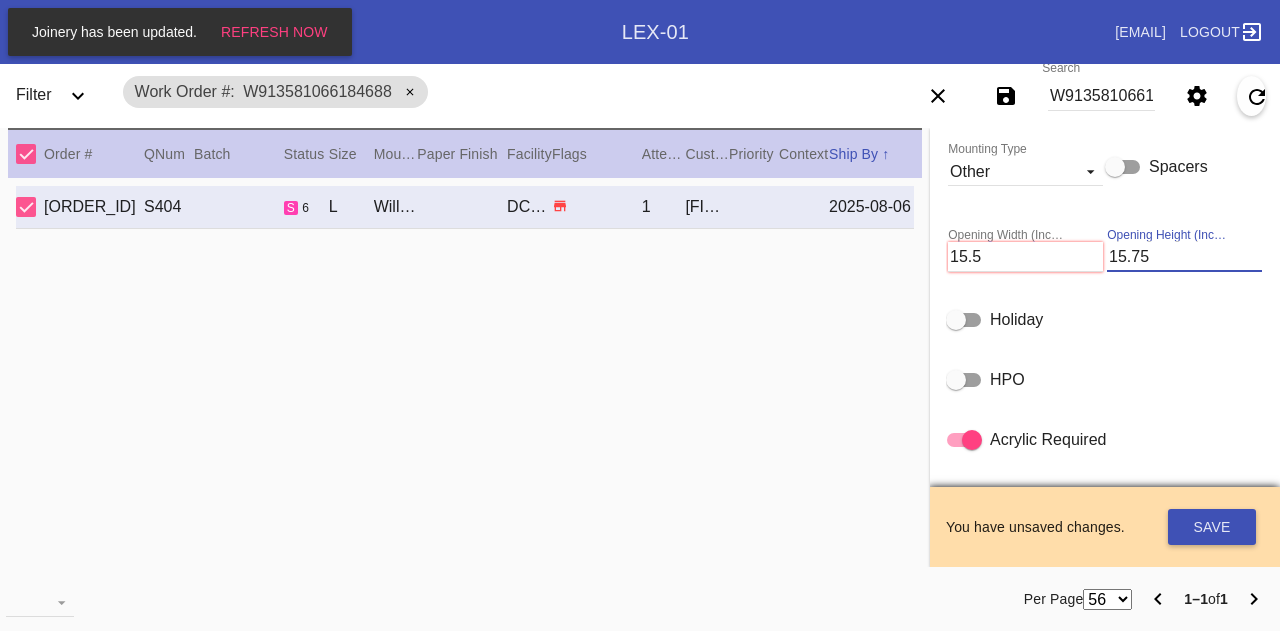 click on "Opening Width (Inches) 15.5 Opening Height (Inches) 15.75" at bounding box center (1105, 256) 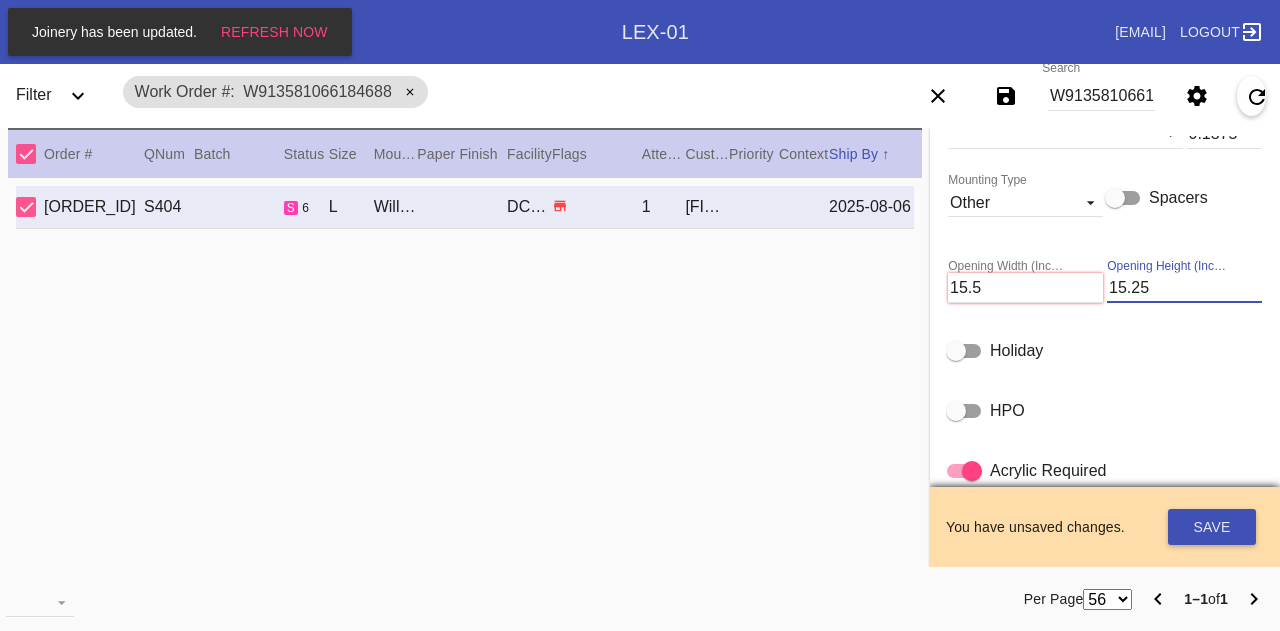 type on "15.25" 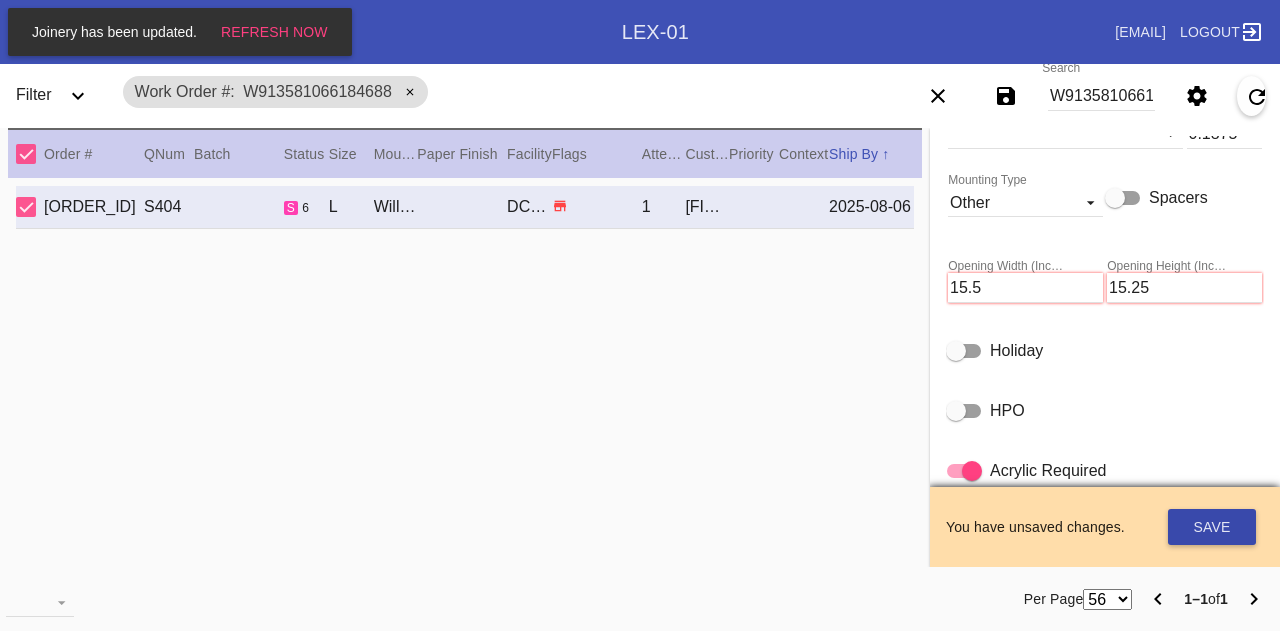 drag, startPoint x: 1172, startPoint y: 494, endPoint x: 1179, endPoint y: 533, distance: 39.623226 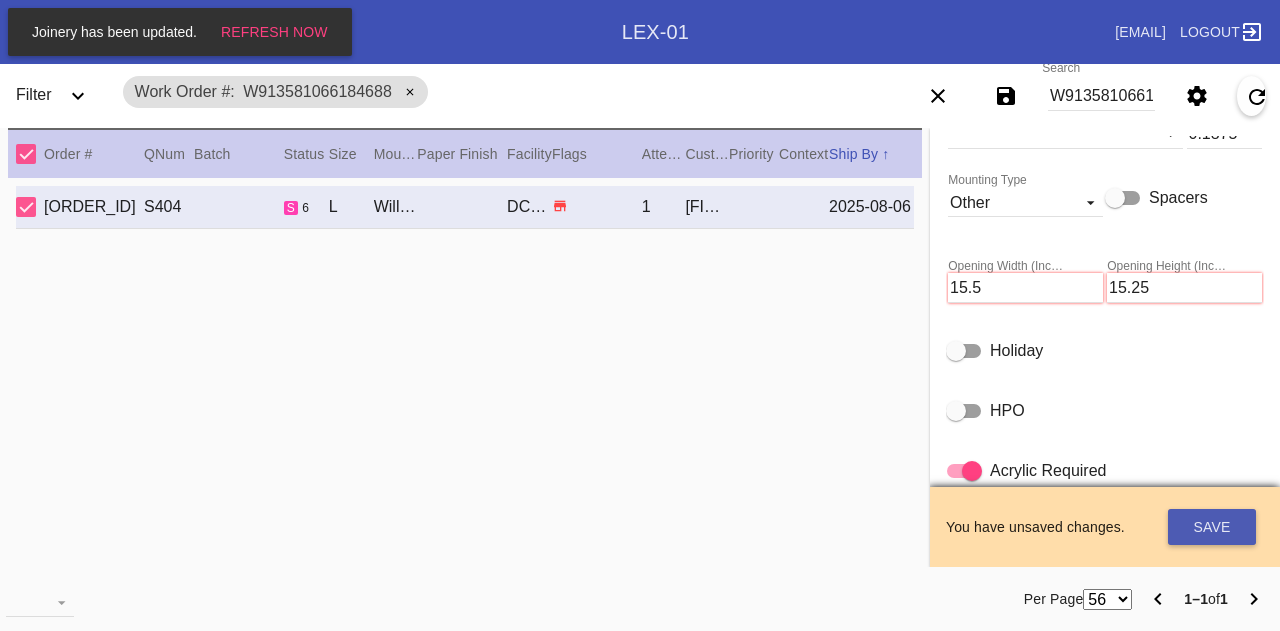 click on "Save" at bounding box center [1212, 527] 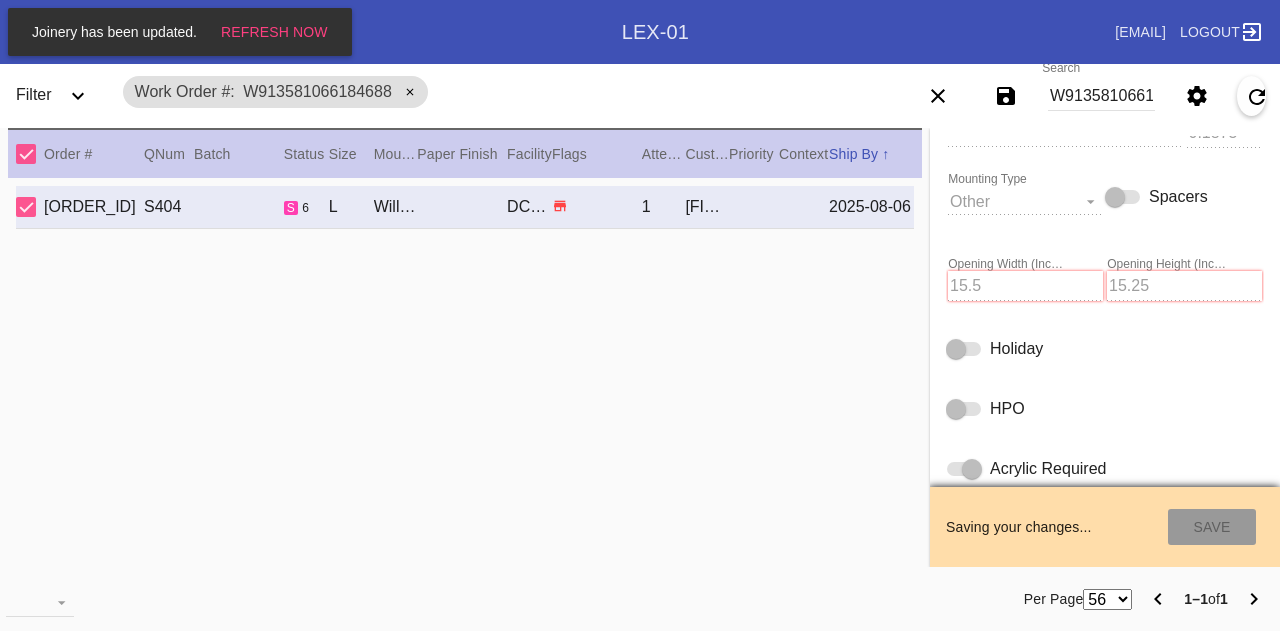 type on "8/5/2025" 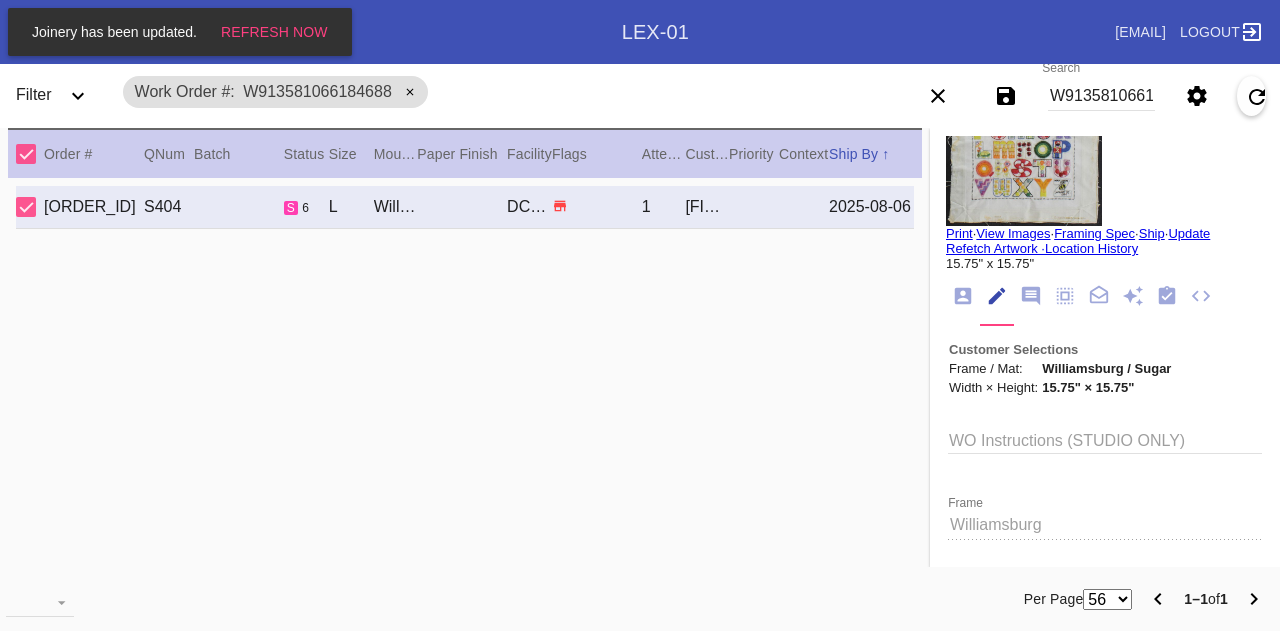 scroll, scrollTop: 48, scrollLeft: 0, axis: vertical 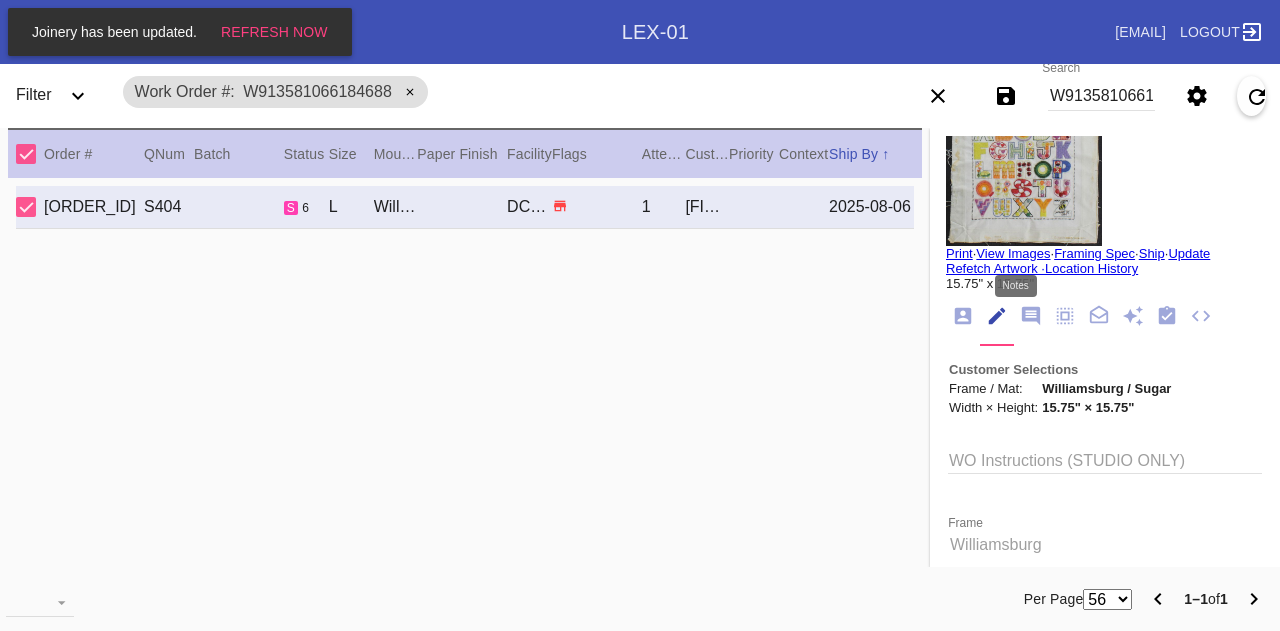 click 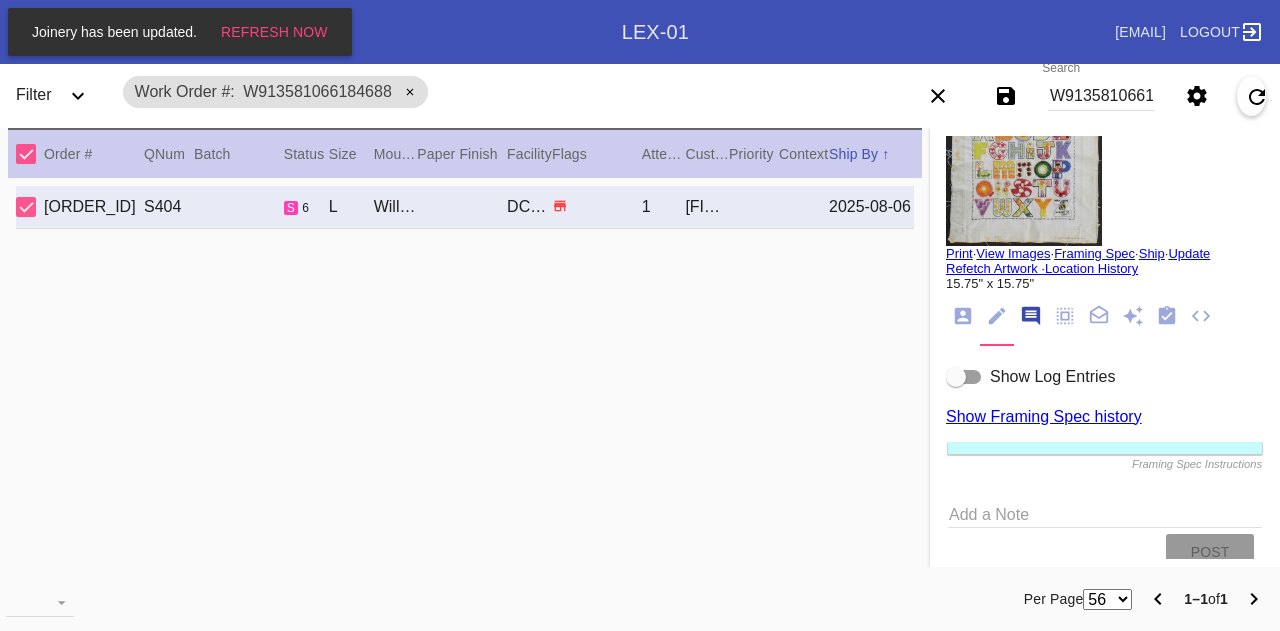 scroll, scrollTop: 122, scrollLeft: 0, axis: vertical 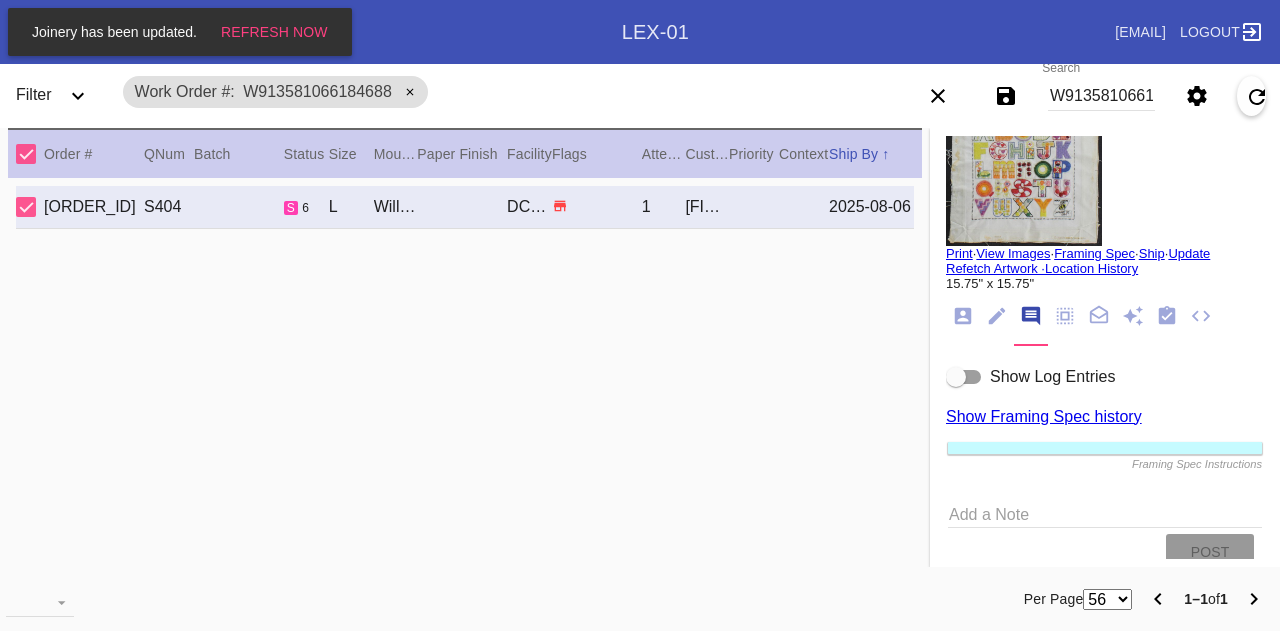 click on "Add a Note" at bounding box center [1105, 513] 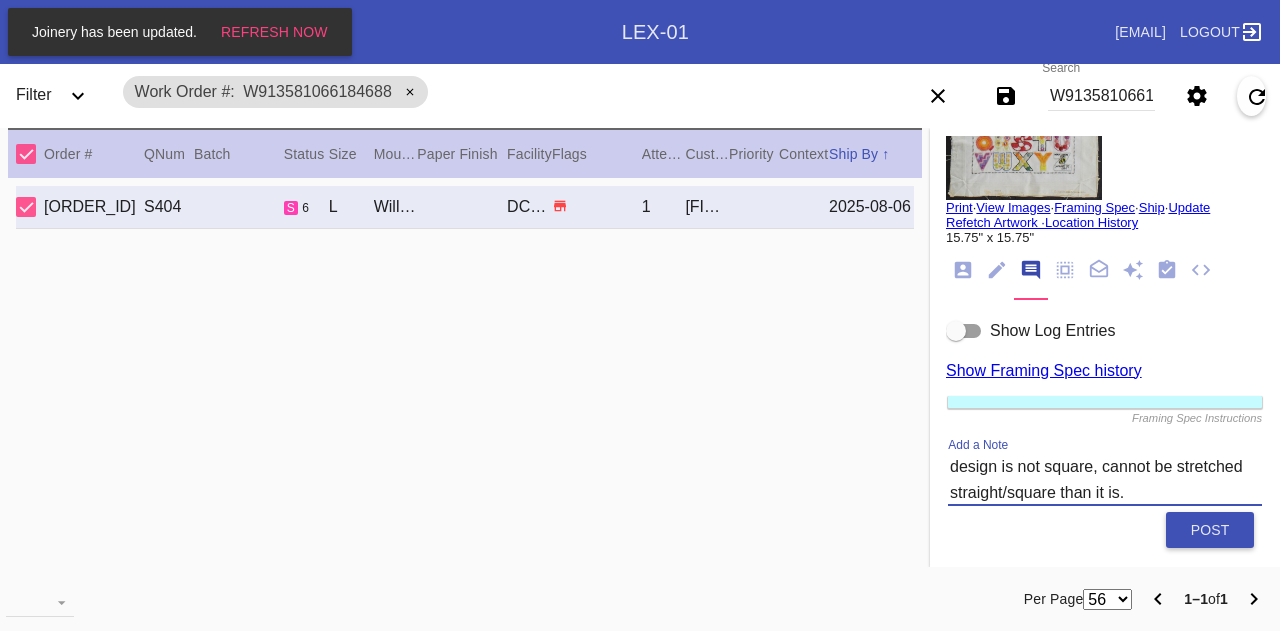 scroll, scrollTop: 112, scrollLeft: 0, axis: vertical 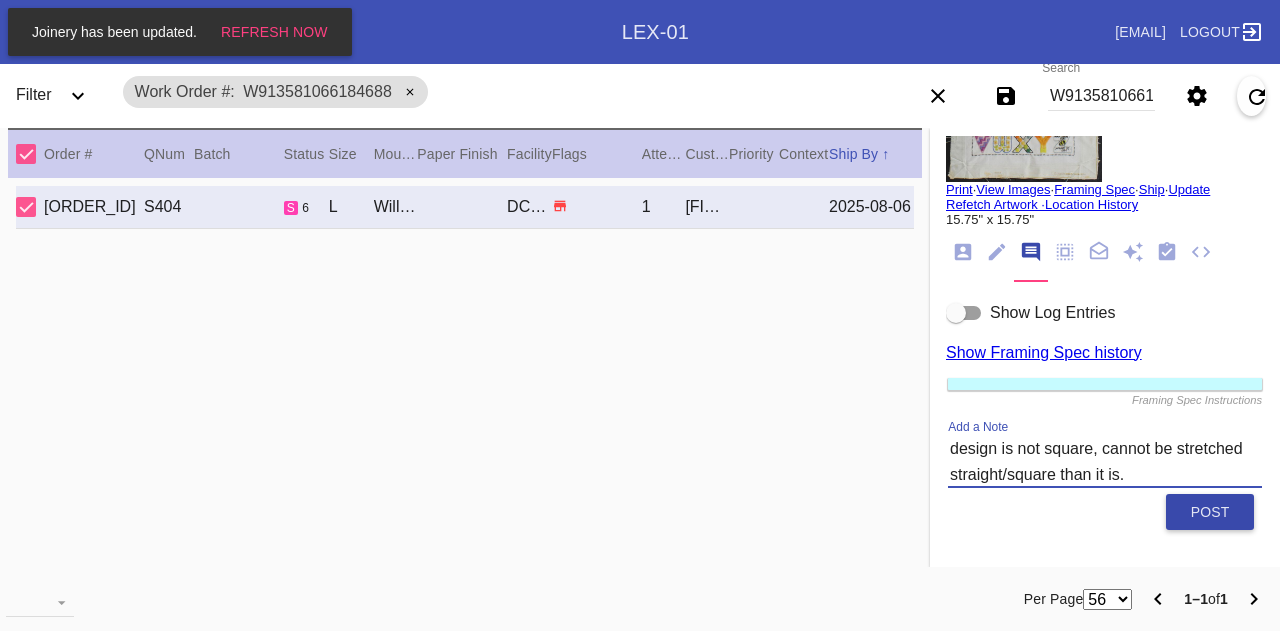 type on "design is not square, cannot be stretched straight/square than it is." 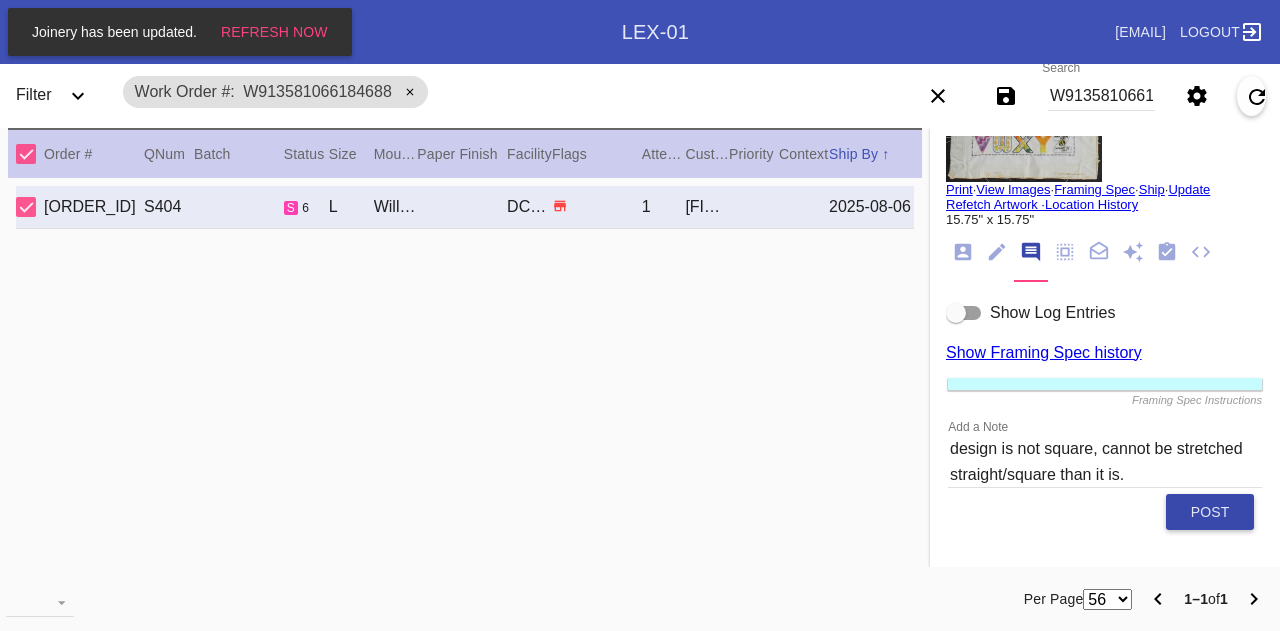 type 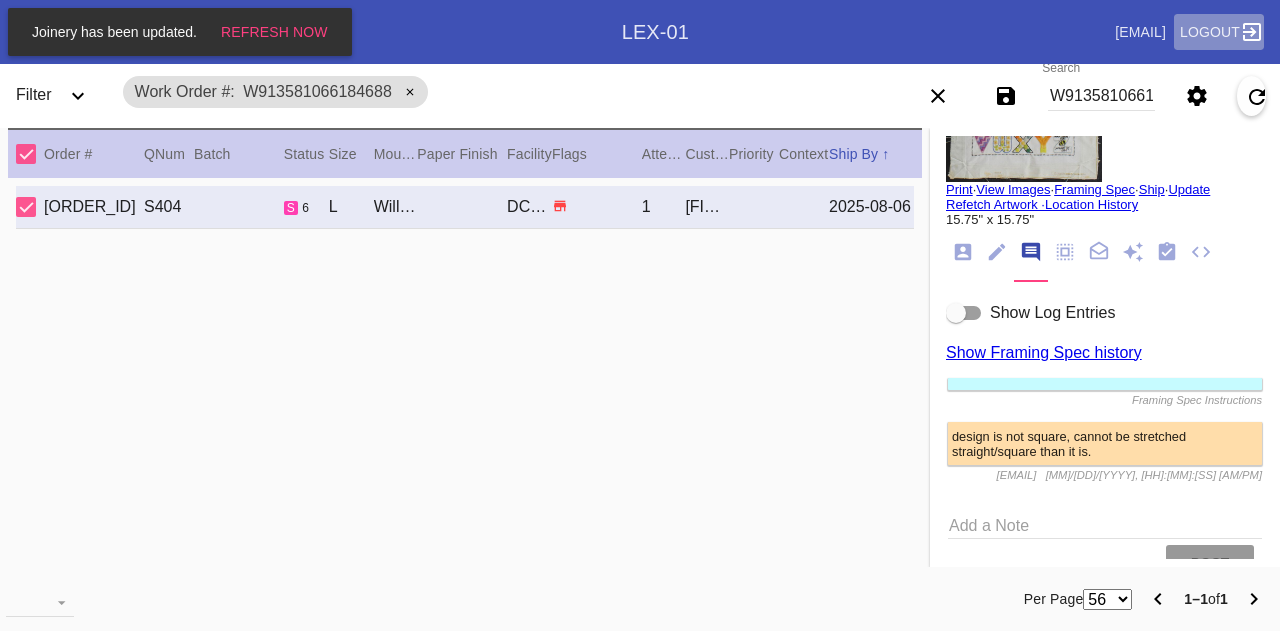click on "Logout" at bounding box center [1219, 32] 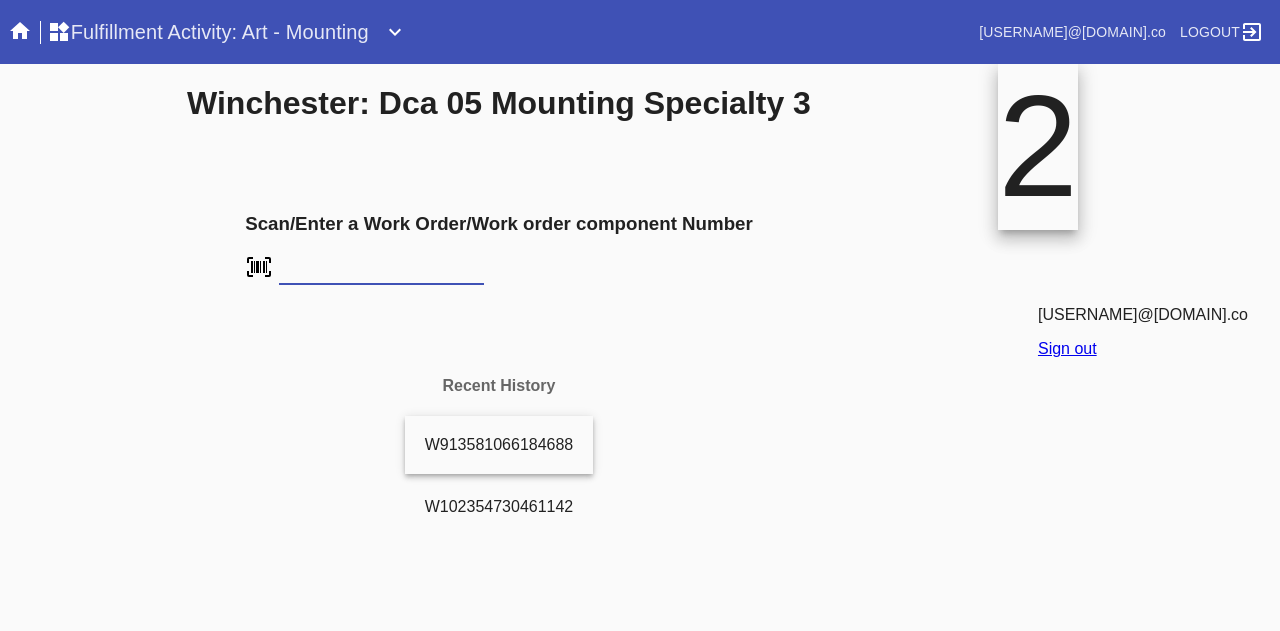 scroll, scrollTop: 0, scrollLeft: 0, axis: both 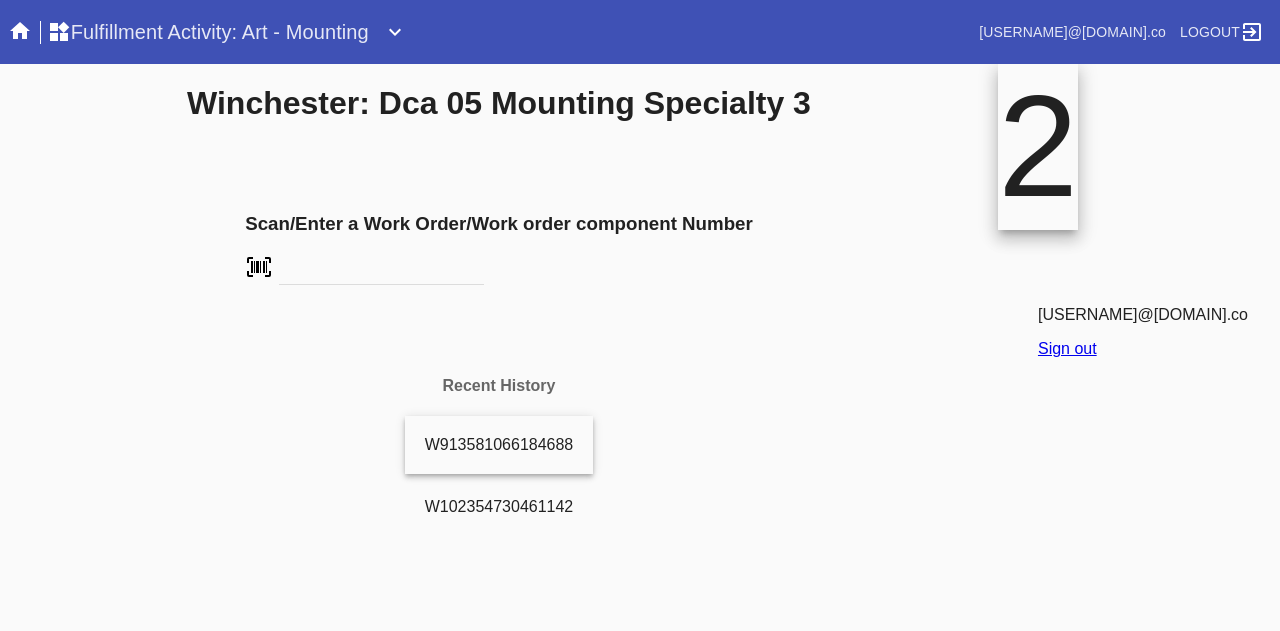 click on "Sign out" at bounding box center [1067, 348] 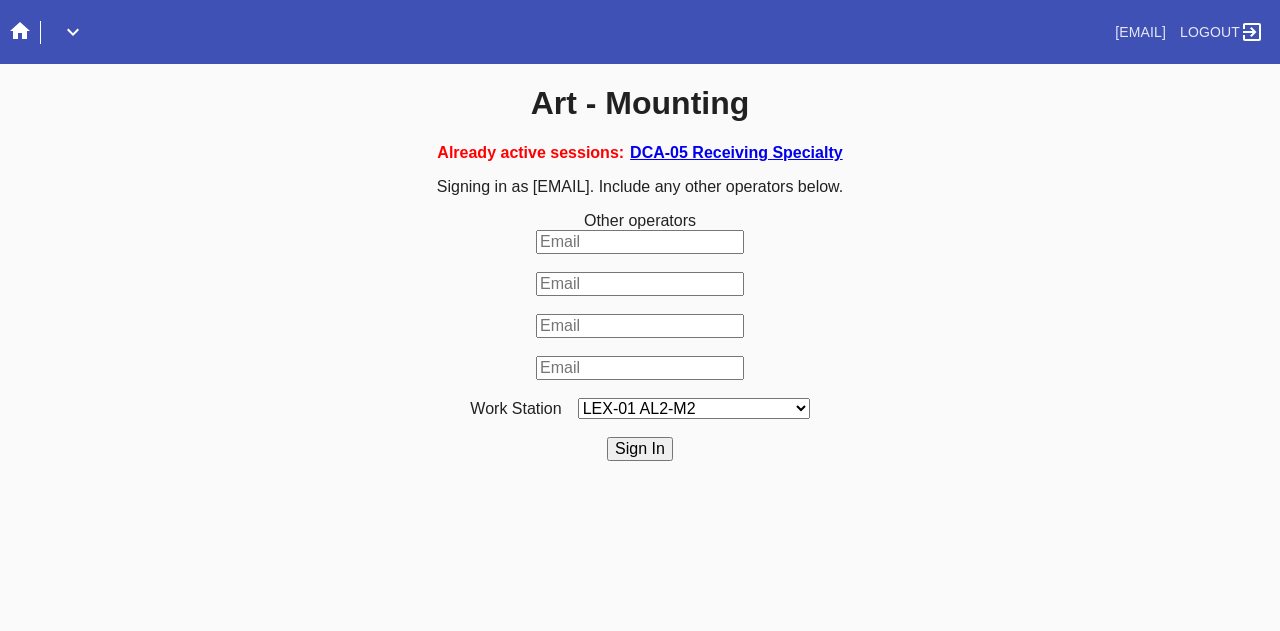 scroll, scrollTop: 0, scrollLeft: 0, axis: both 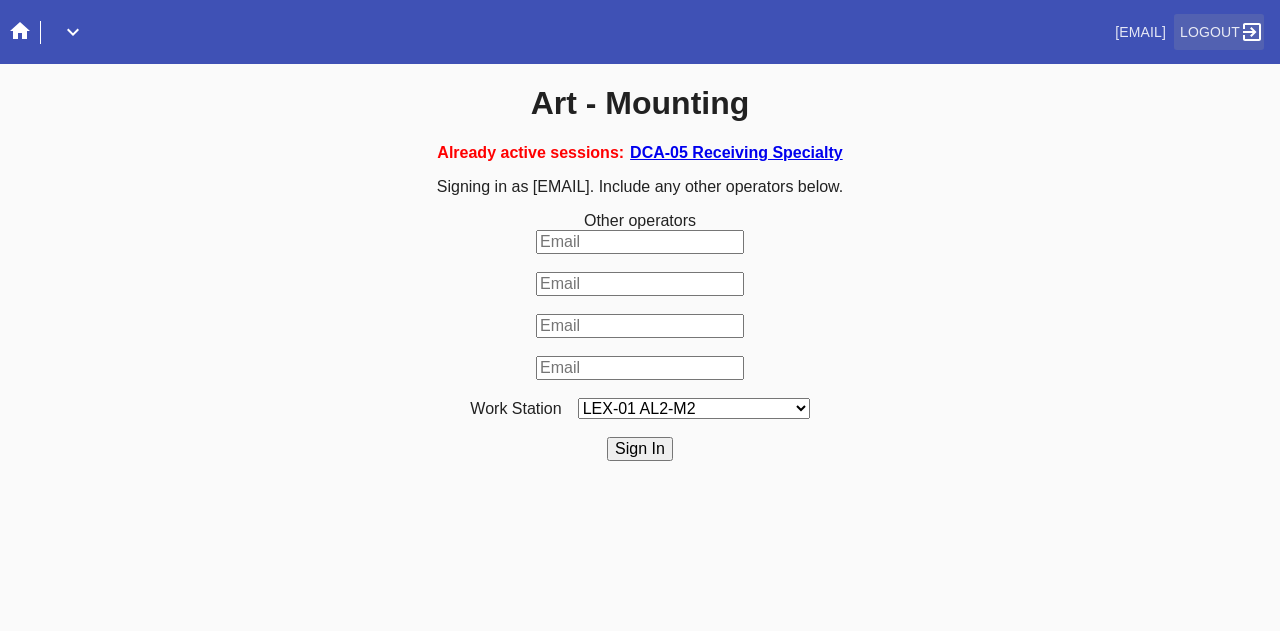 click on "Logout" at bounding box center [1210, 32] 